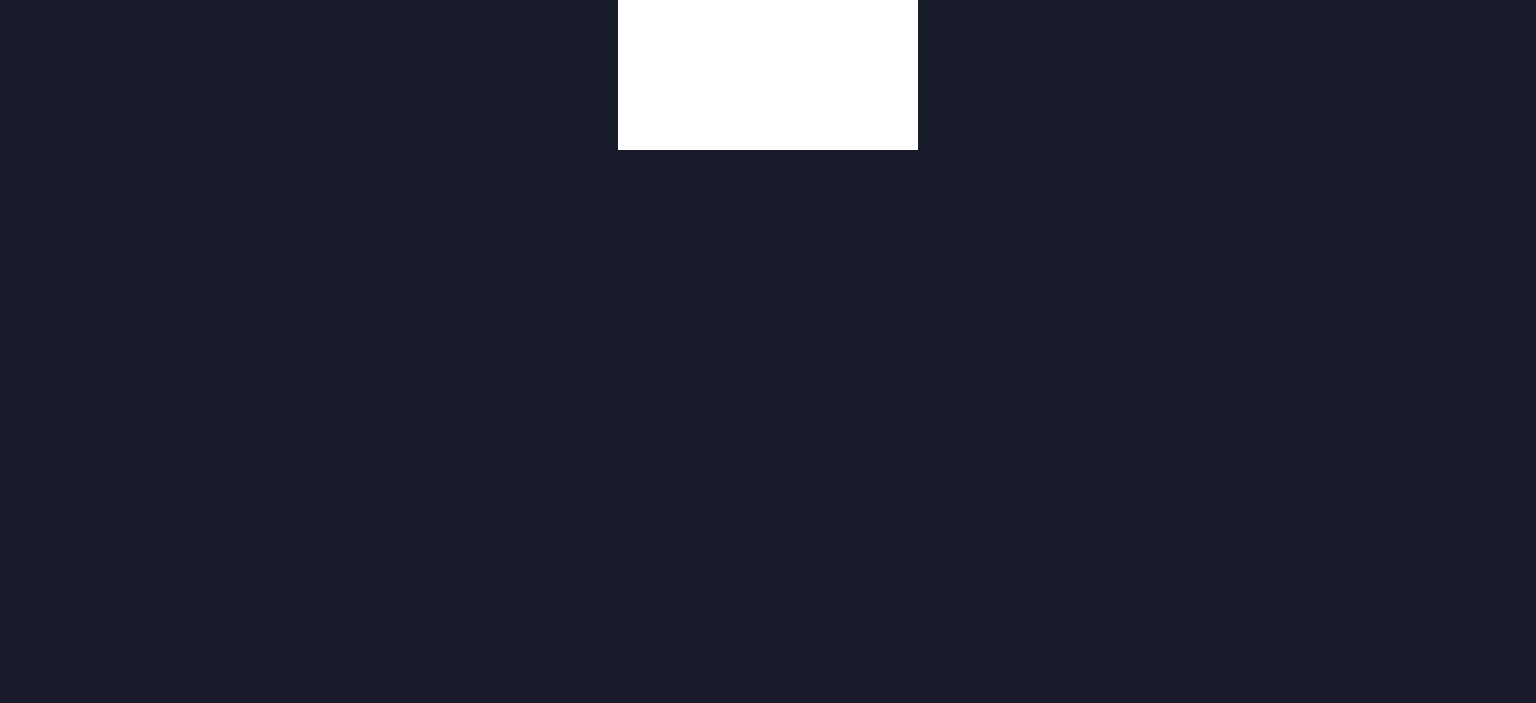 scroll, scrollTop: 0, scrollLeft: 0, axis: both 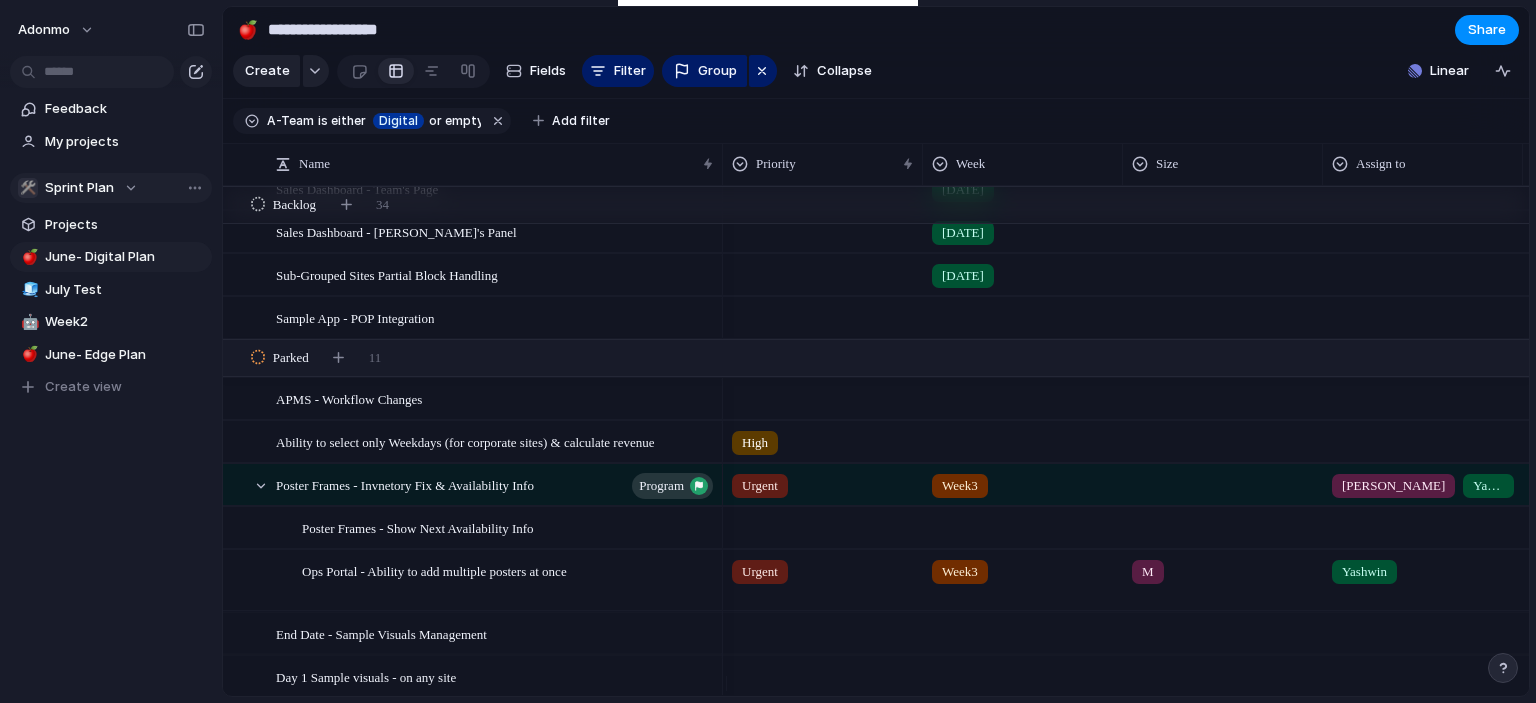 click on "Sprint Plan" at bounding box center (79, 188) 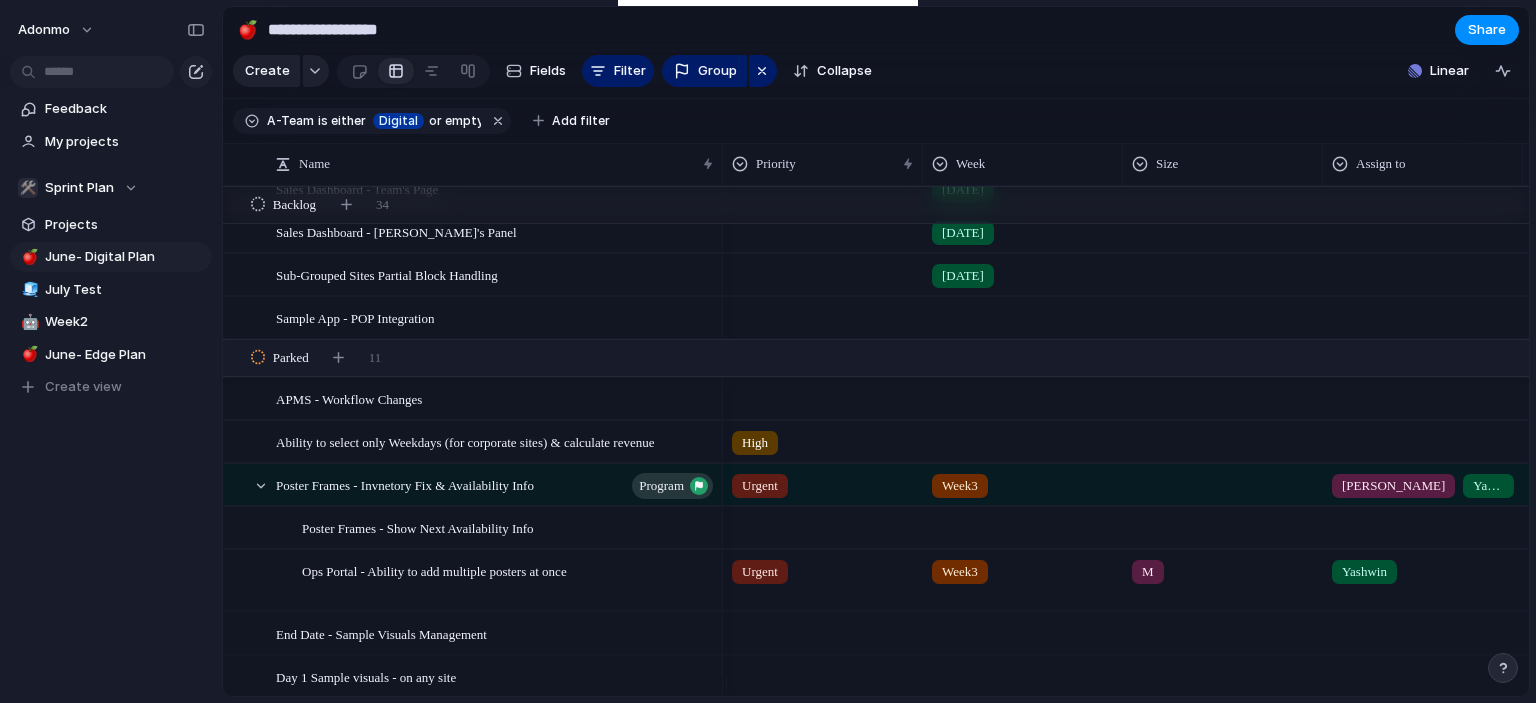 click on "Sprint Plan" at bounding box center [79, 188] 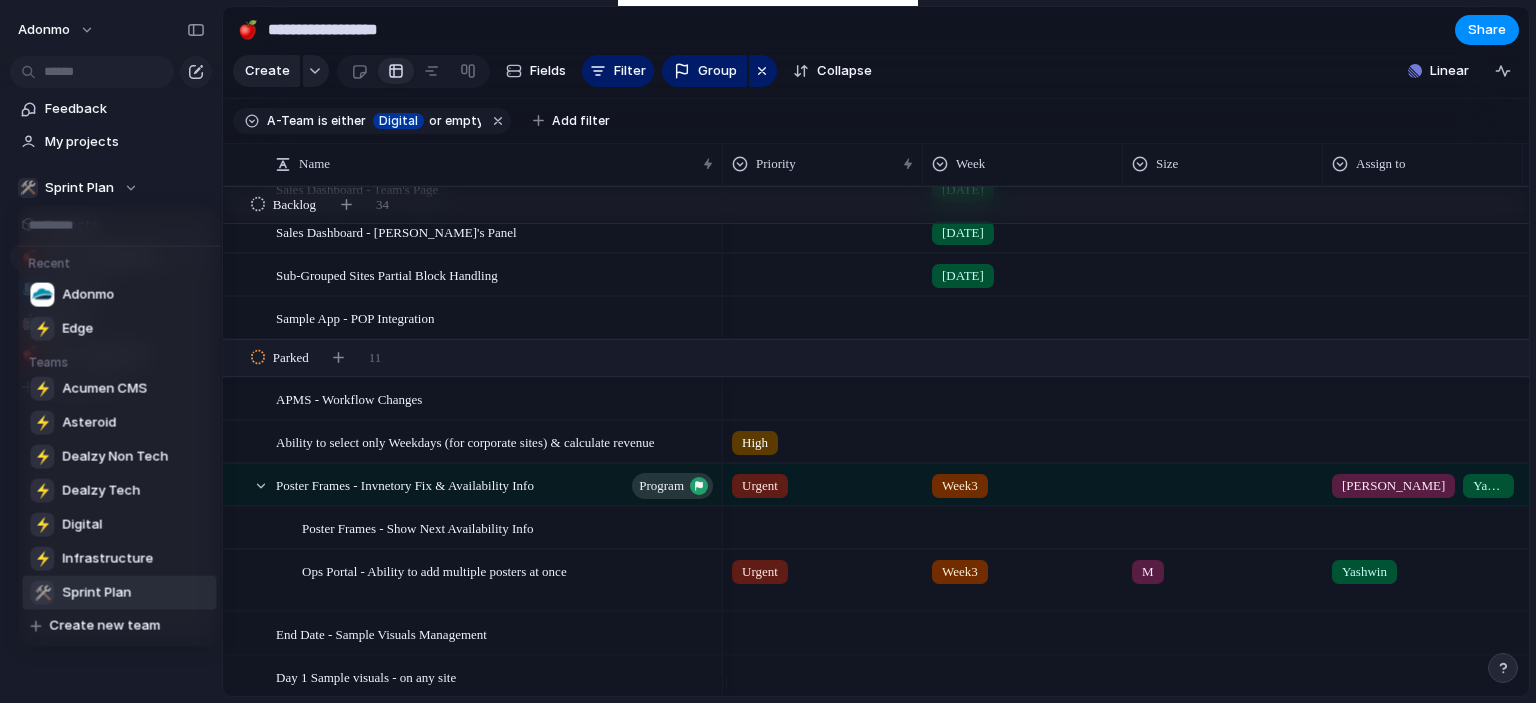 click on "🛠️ Sprint Plan" at bounding box center (119, 593) 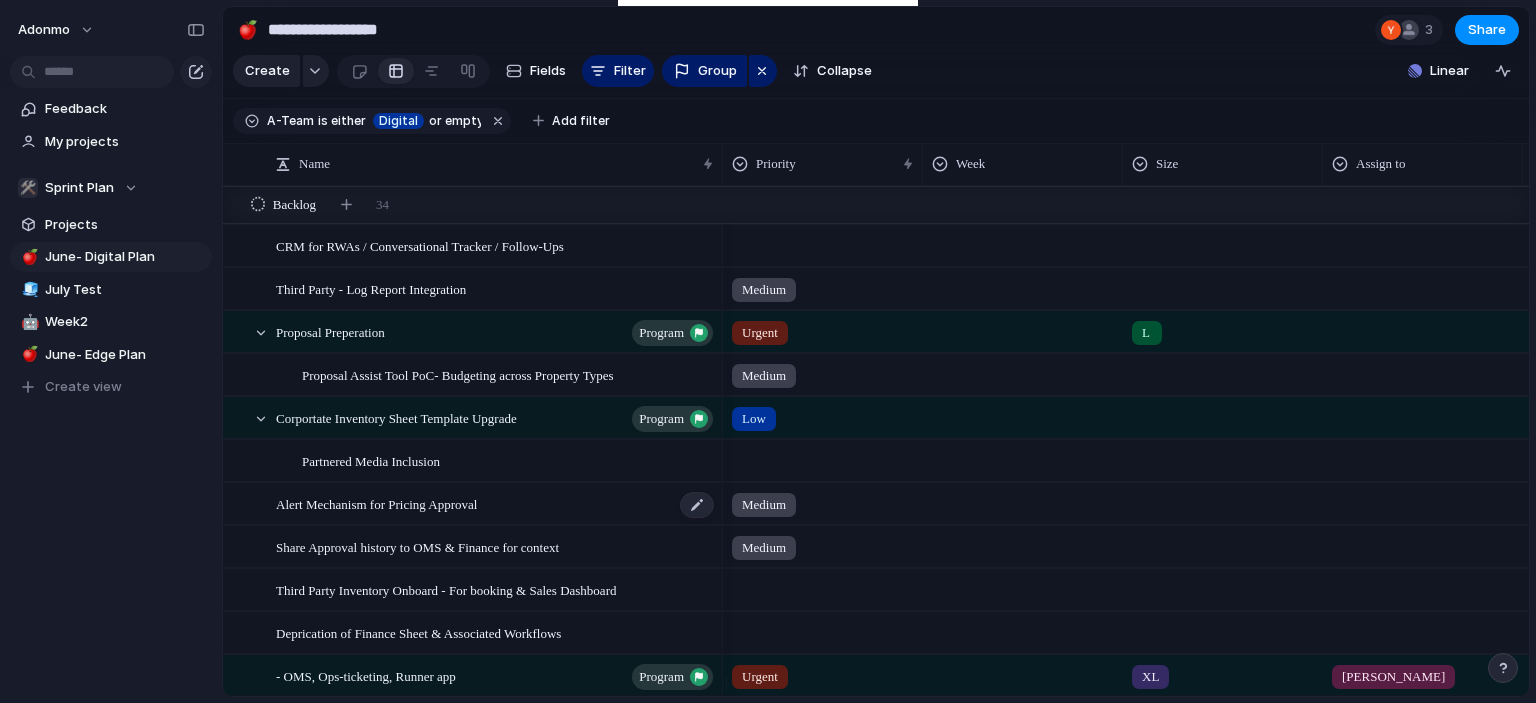 scroll, scrollTop: 377, scrollLeft: 0, axis: vertical 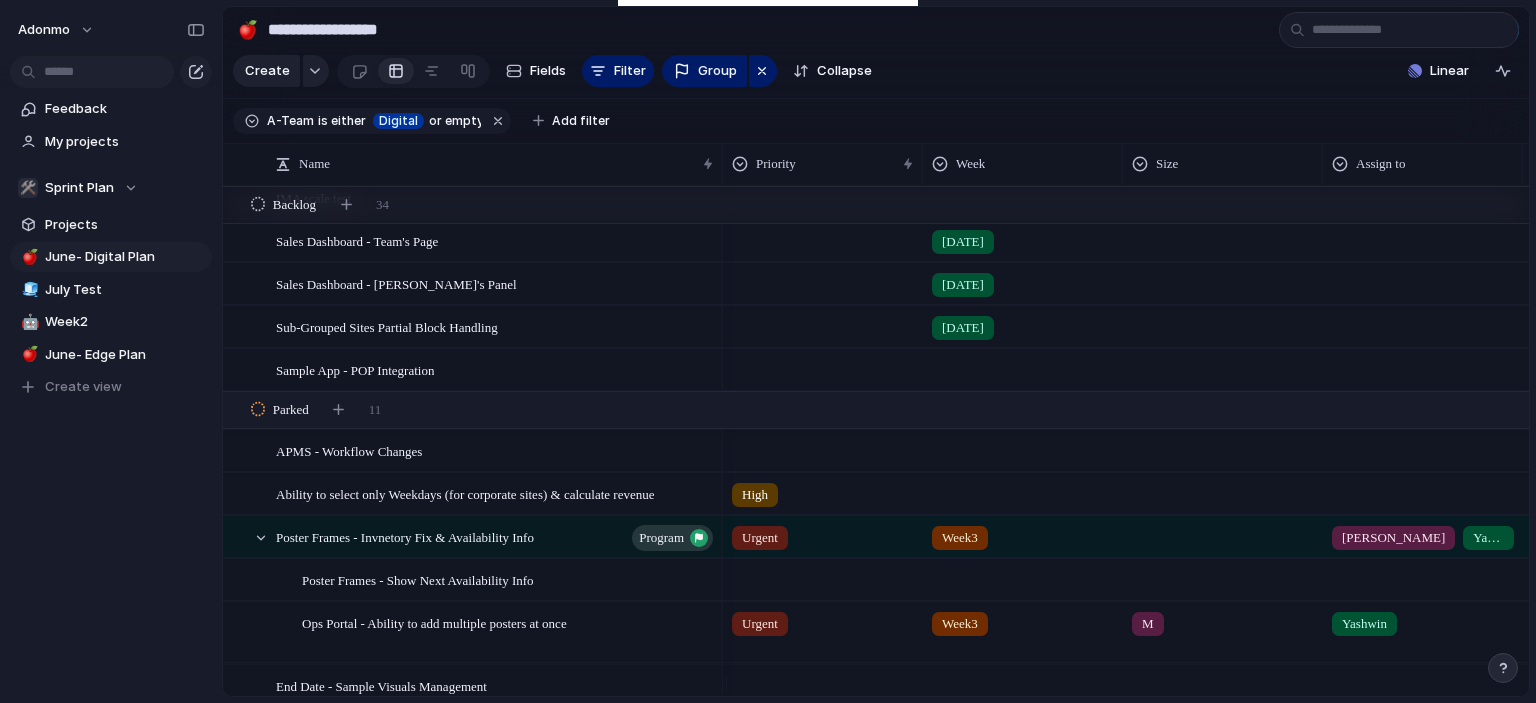 click on "Ability to select only Weekdays (for corporate sites) & calculate revenue" at bounding box center (465, 493) 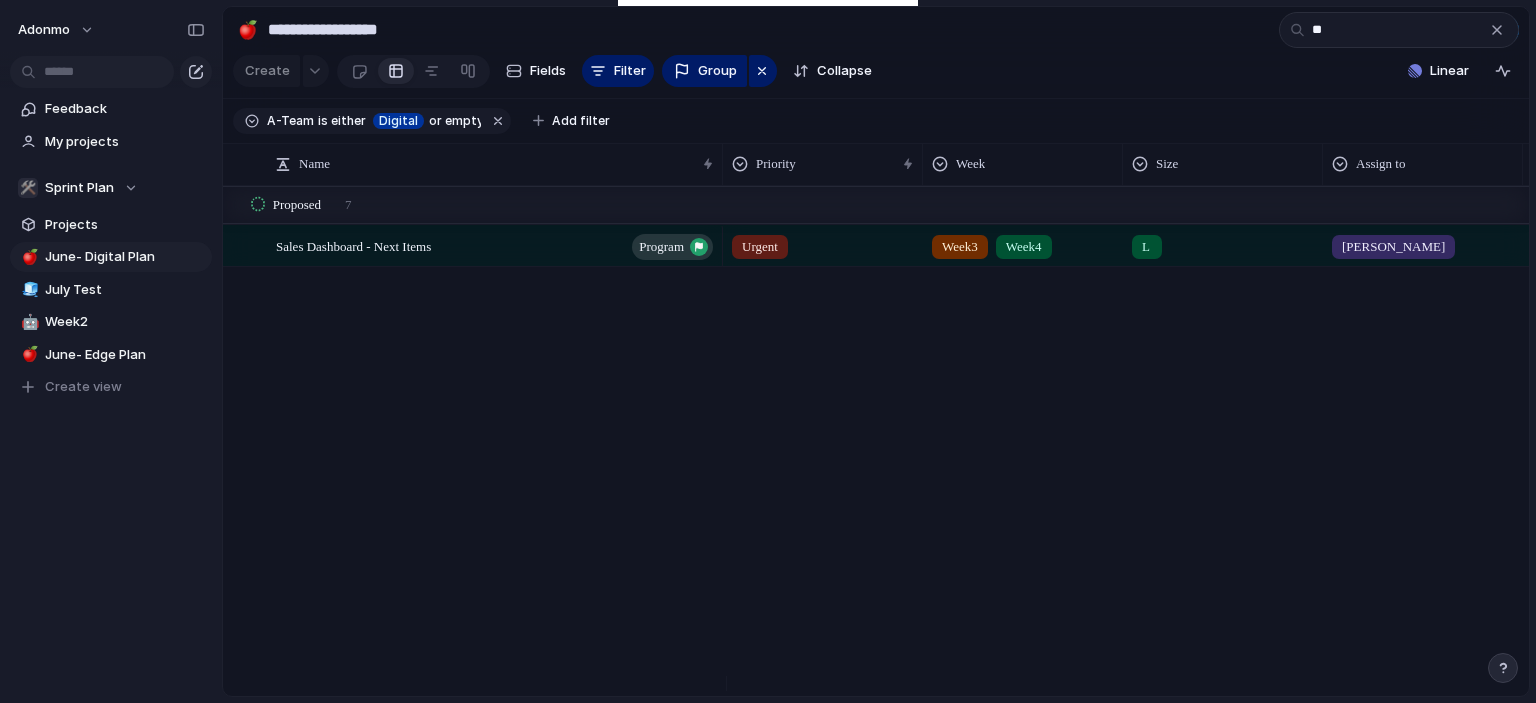 scroll, scrollTop: 597, scrollLeft: 0, axis: vertical 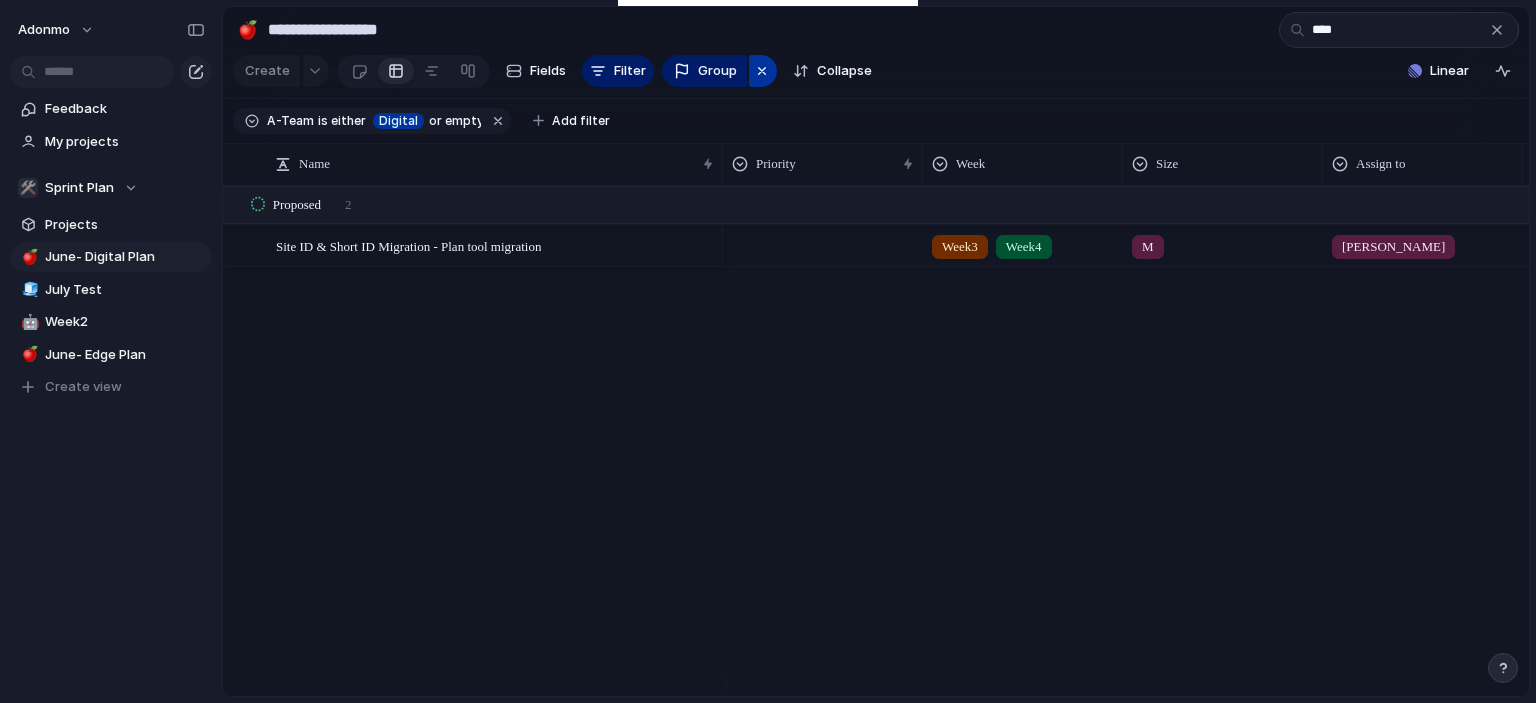 type on "****" 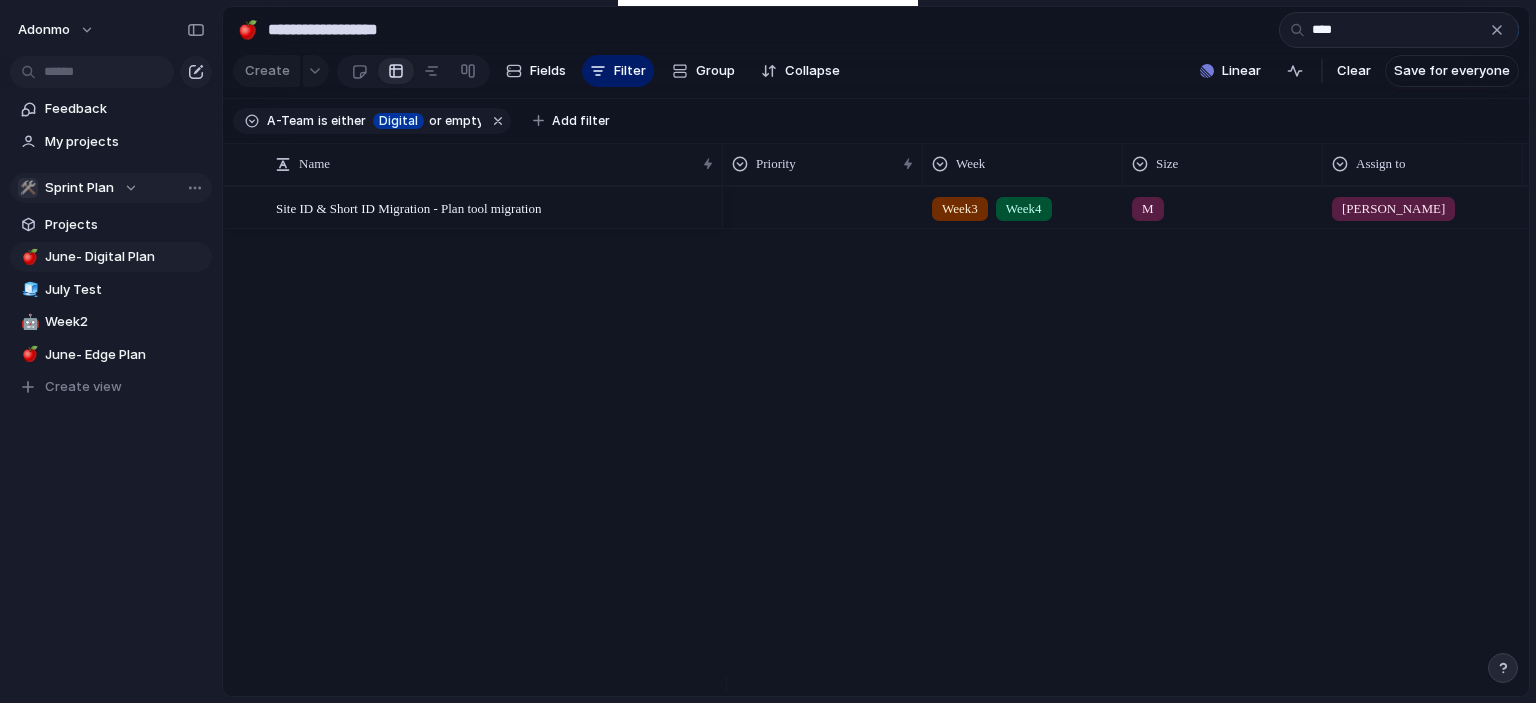click on "🛠️ Sprint Plan" at bounding box center (78, 188) 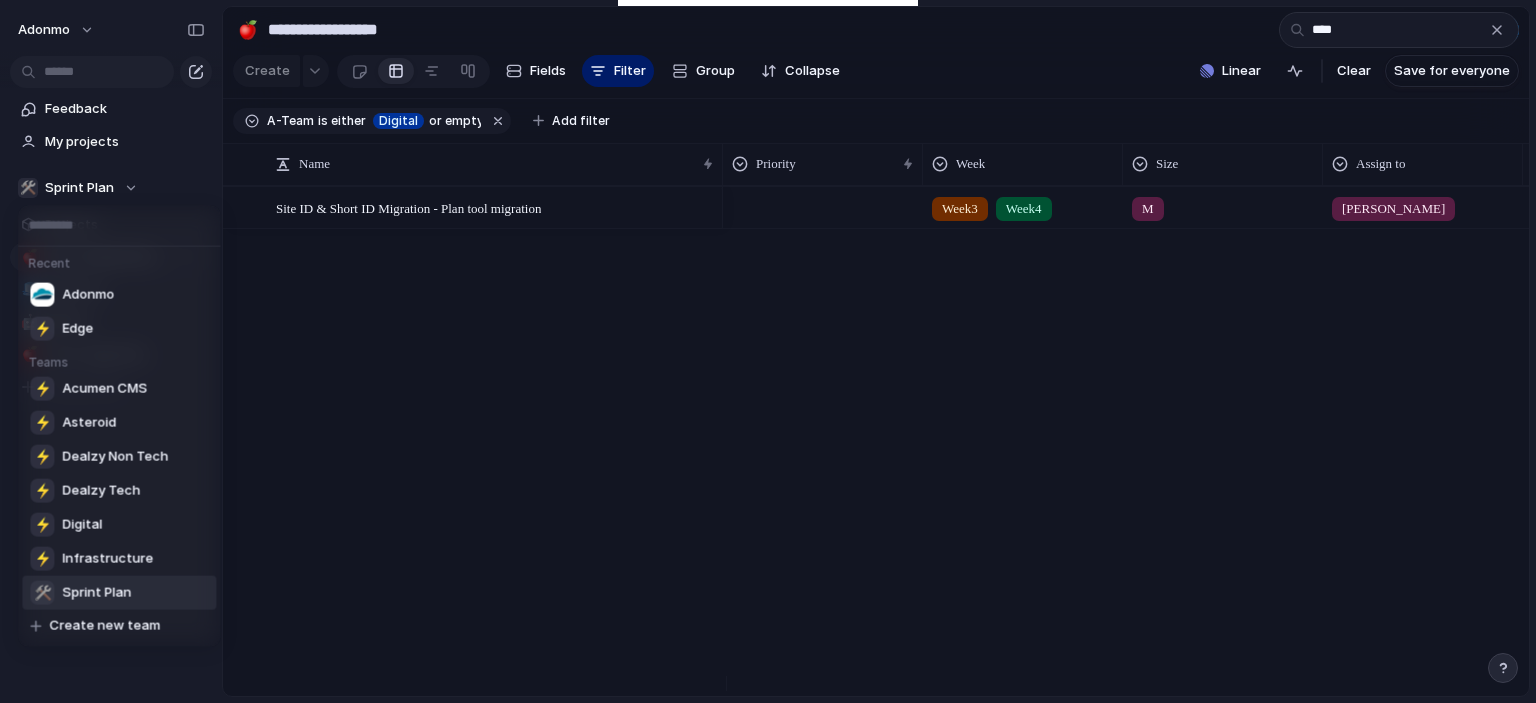 click on "🛠️ Sprint Plan" at bounding box center (119, 593) 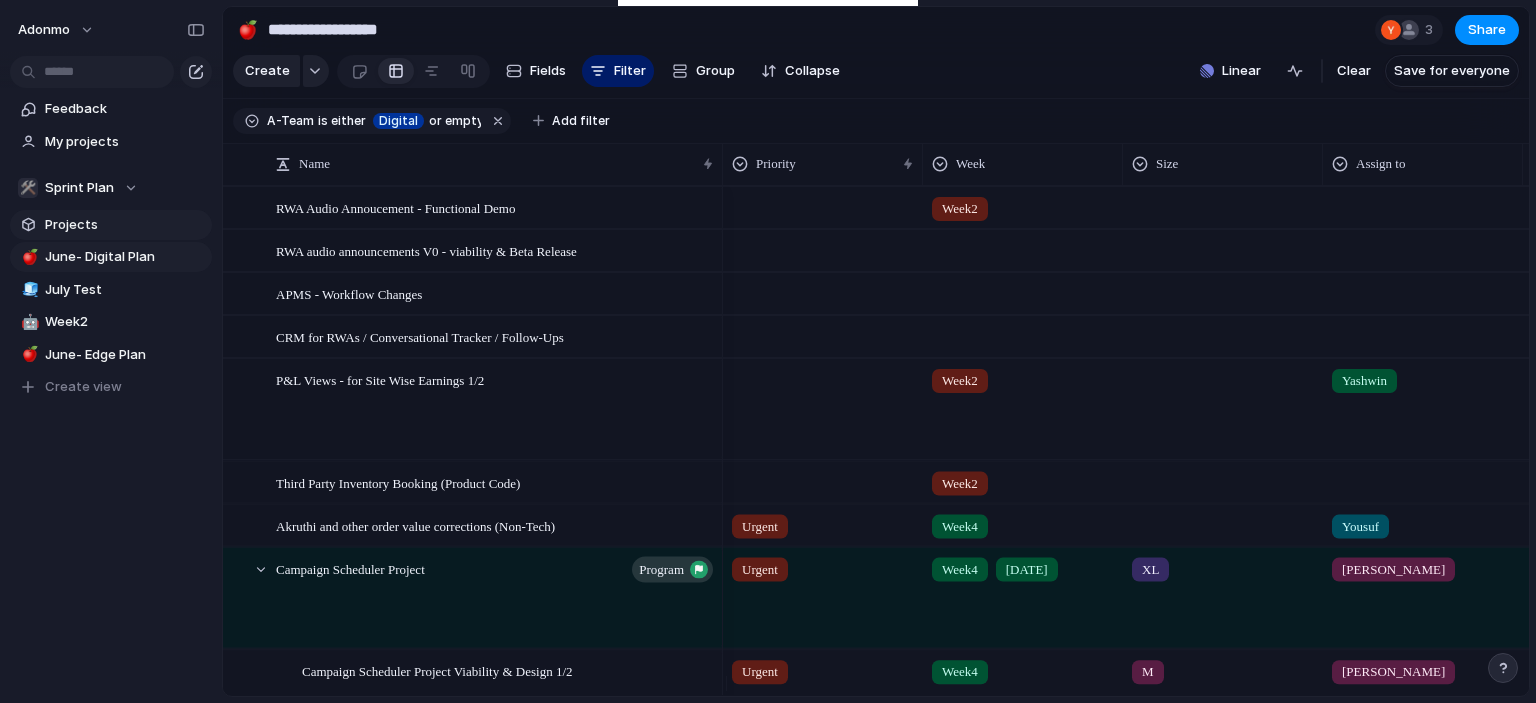 click on "Projects" at bounding box center (125, 225) 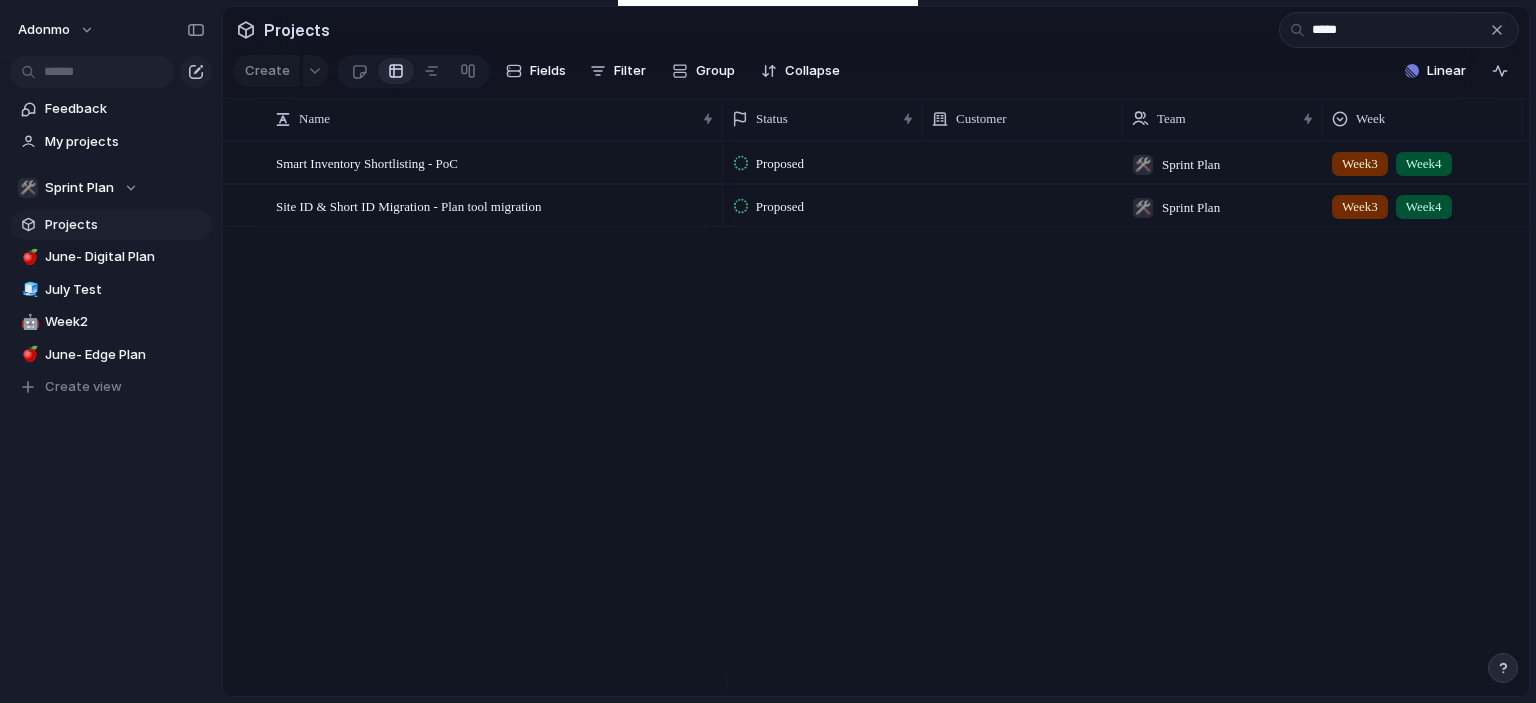 scroll, scrollTop: 0, scrollLeft: 308, axis: horizontal 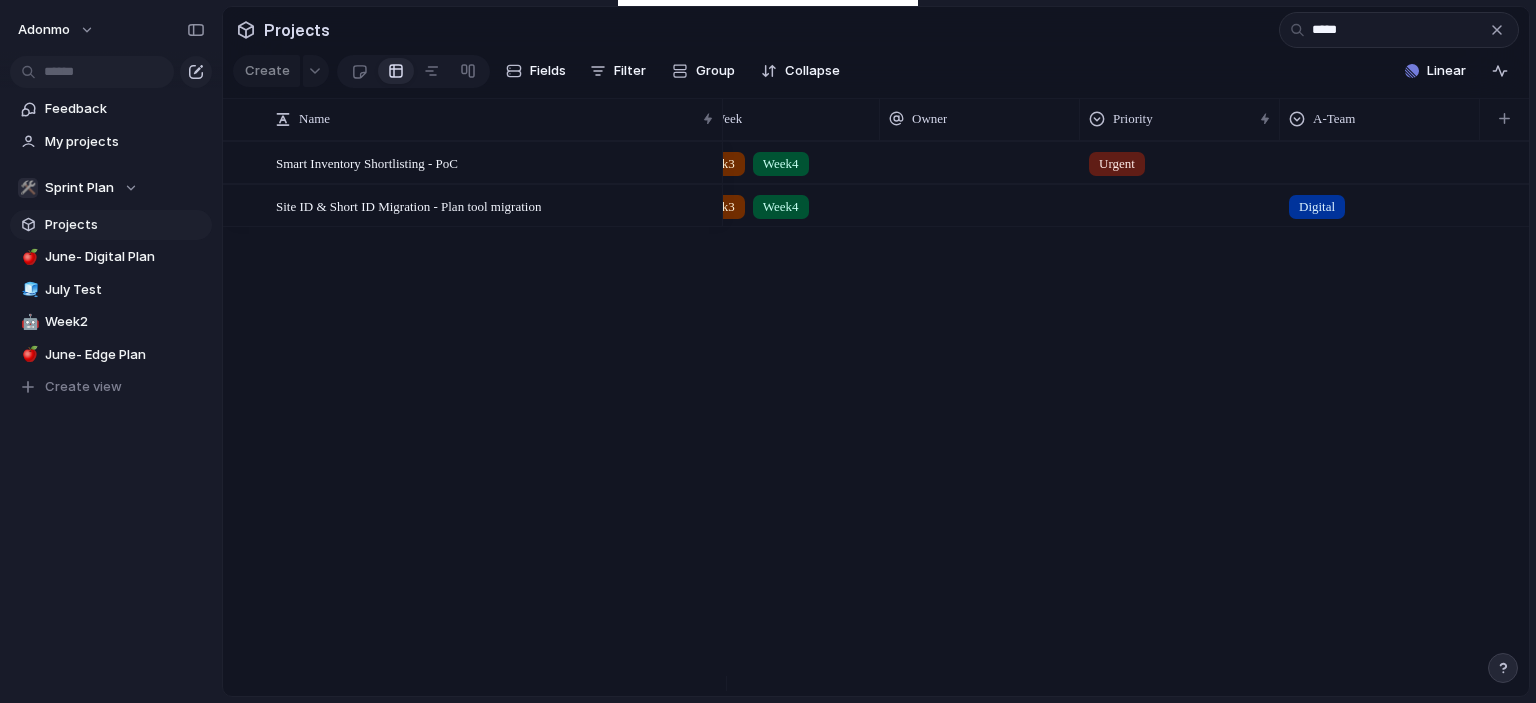 type on "*****" 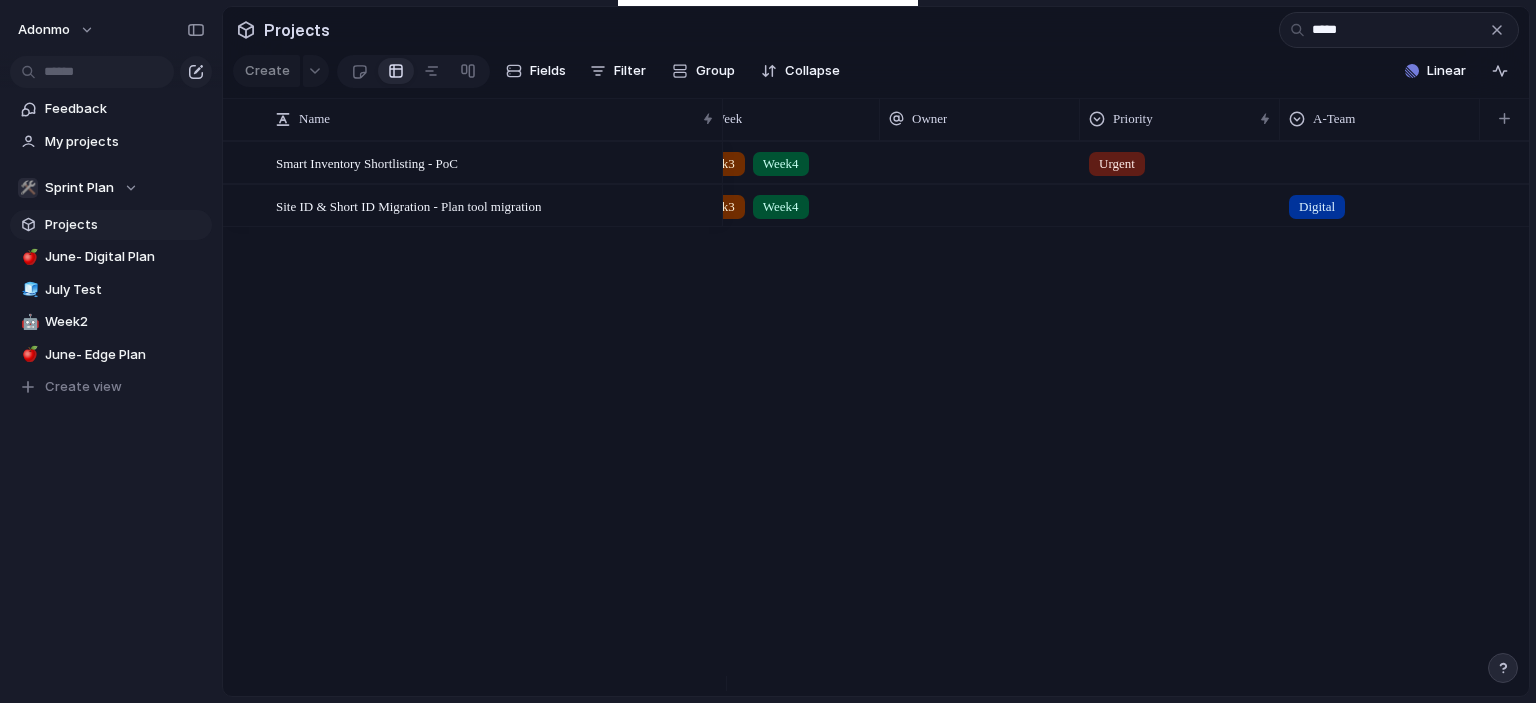 click on "Projects" at bounding box center (125, 225) 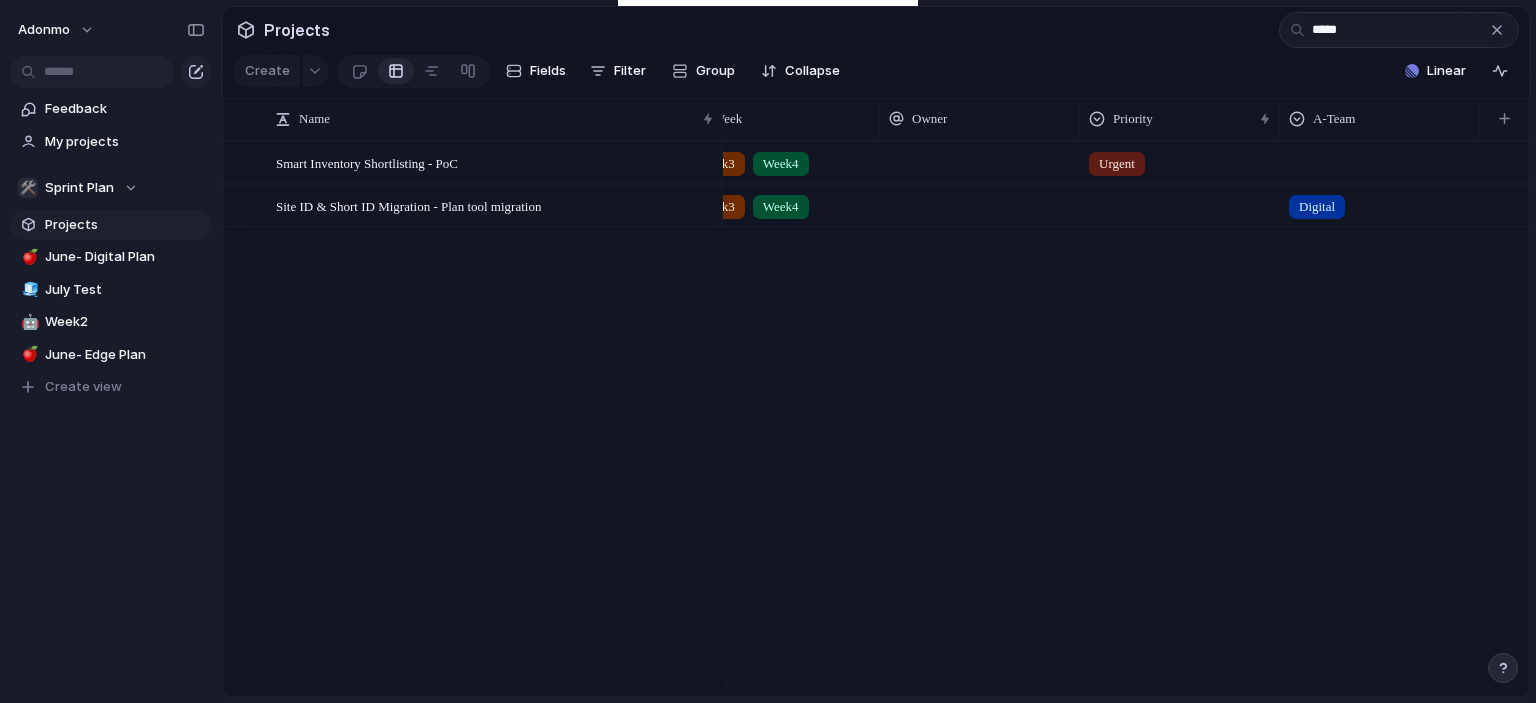 click at bounding box center [1497, 30] 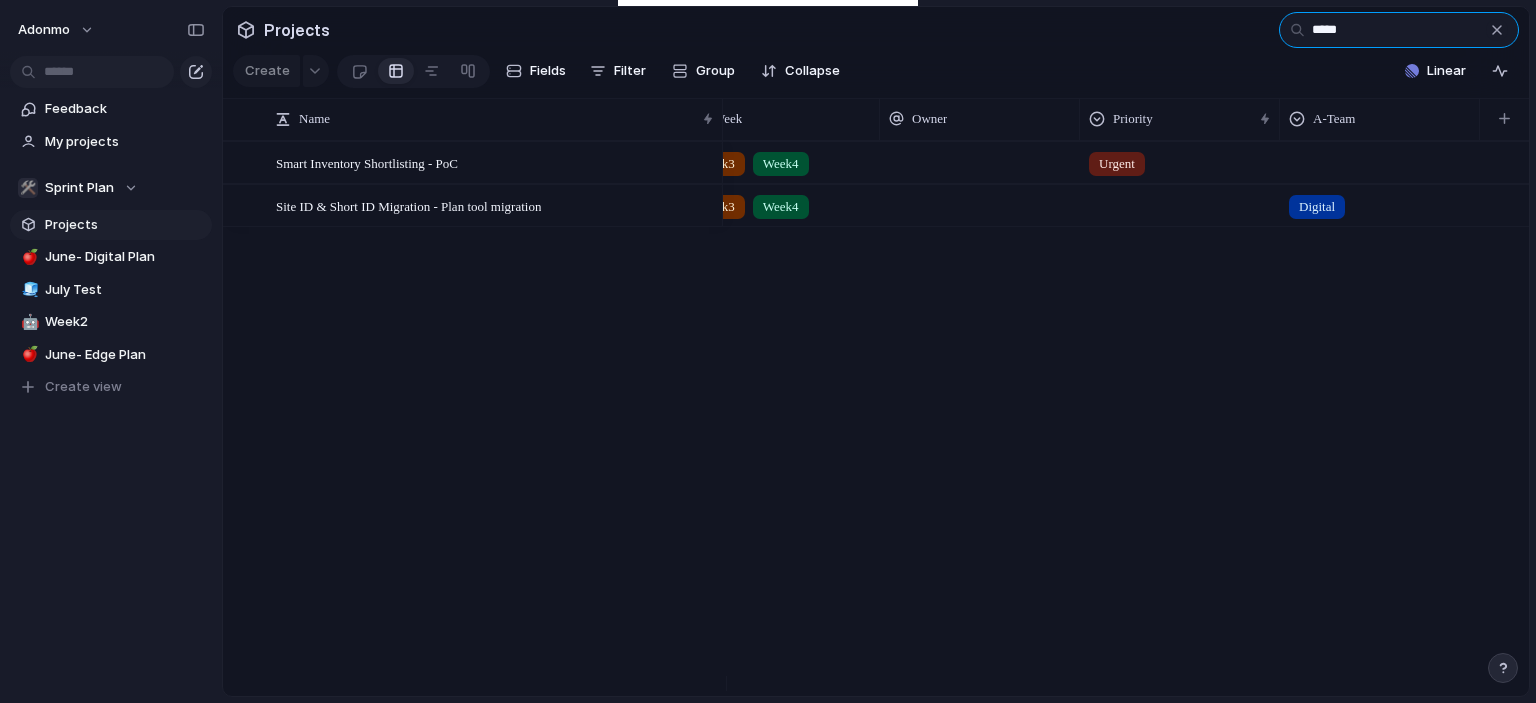 type 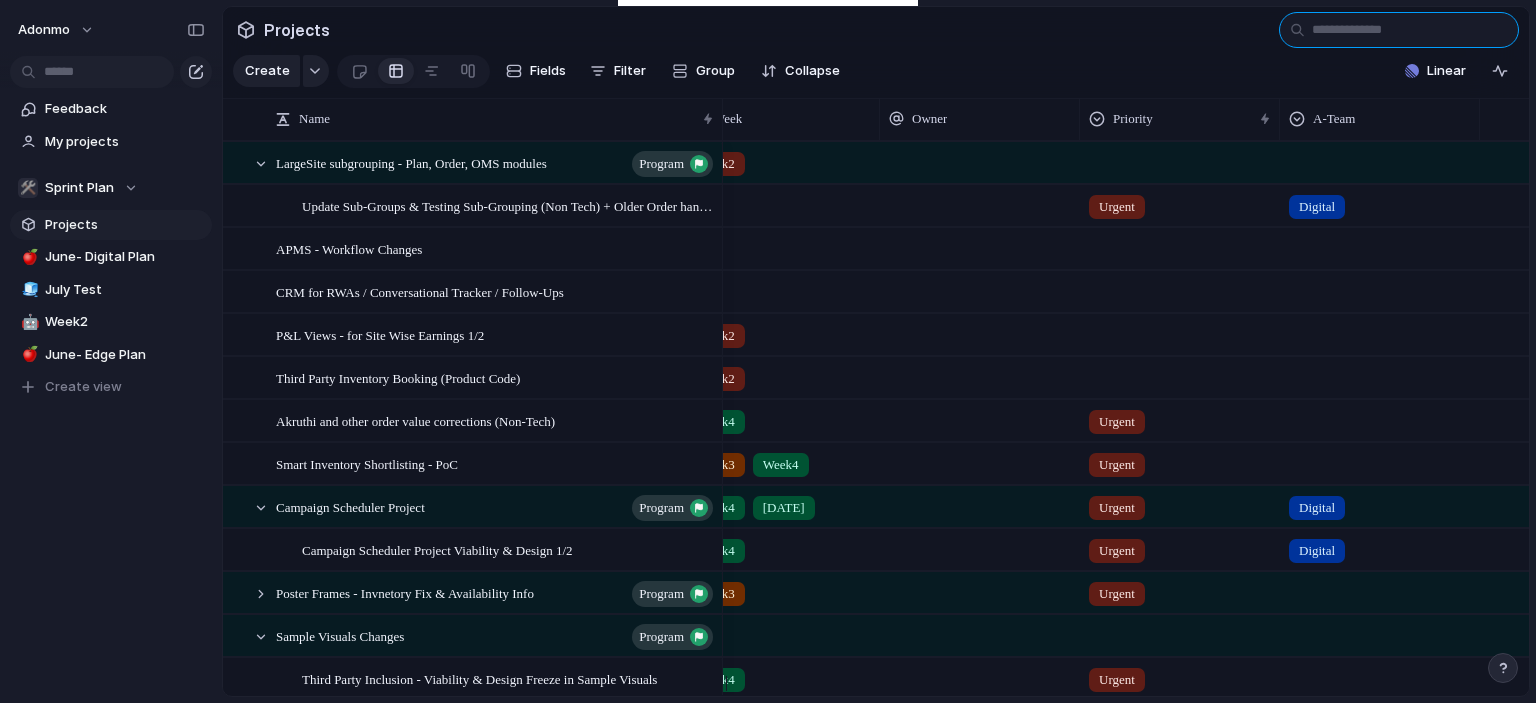 scroll, scrollTop: 0, scrollLeft: 227, axis: horizontal 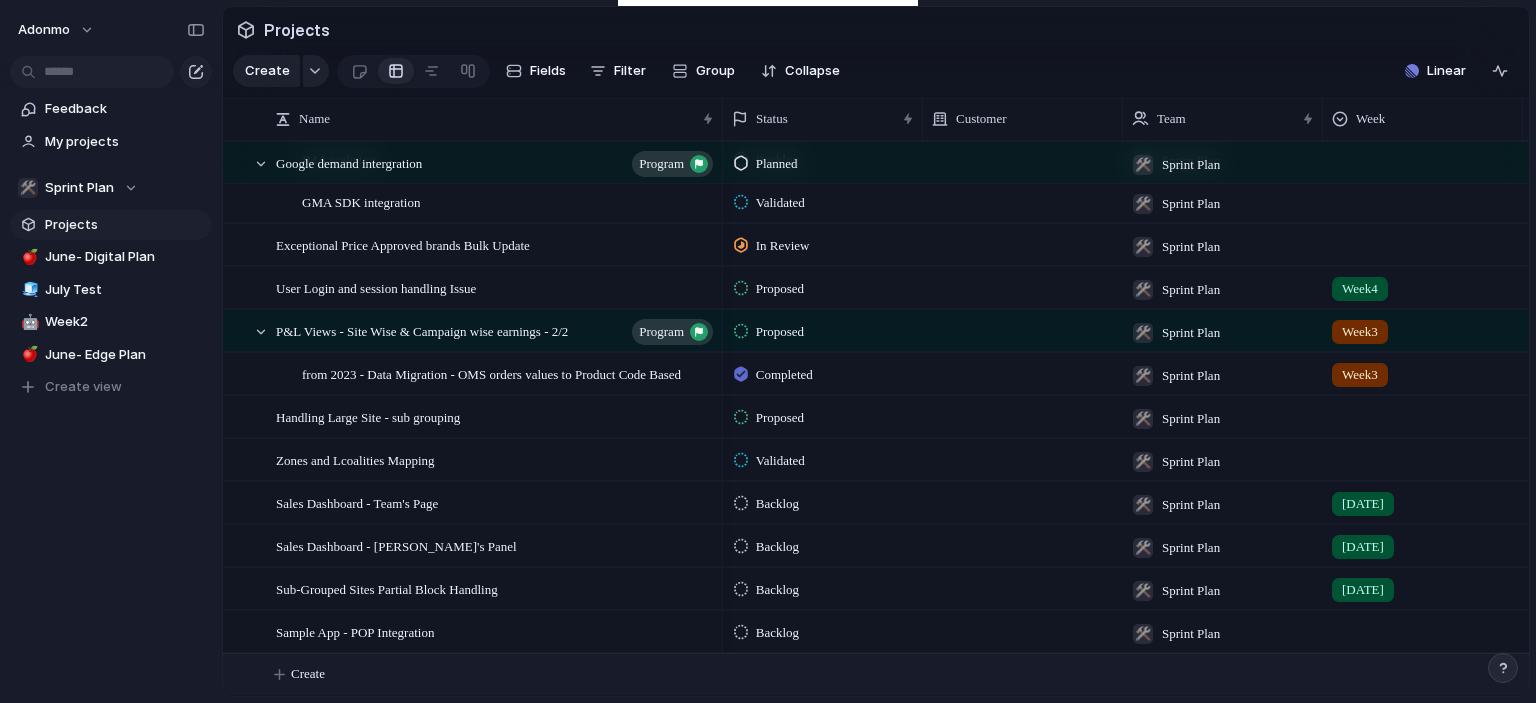 click on "Create" at bounding box center (901, 674) 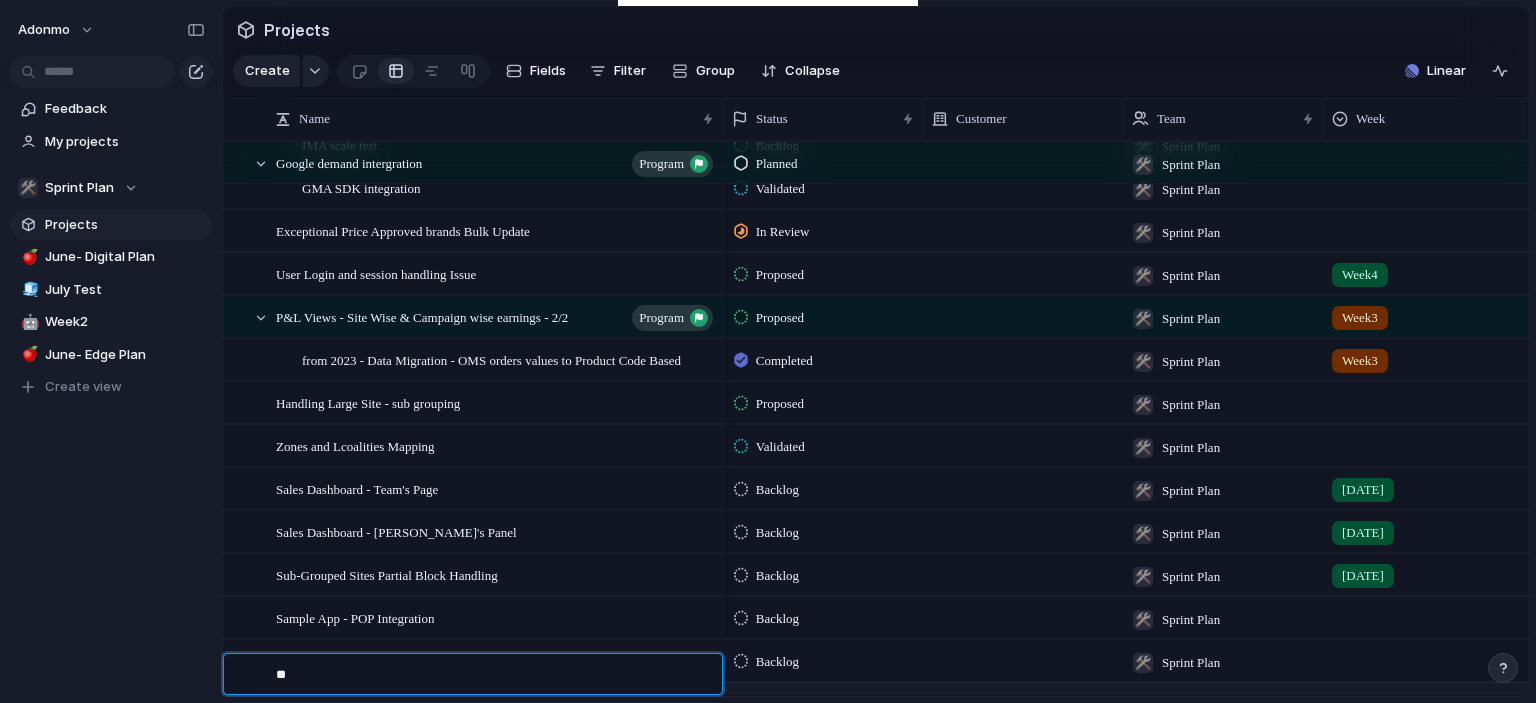 type on "*" 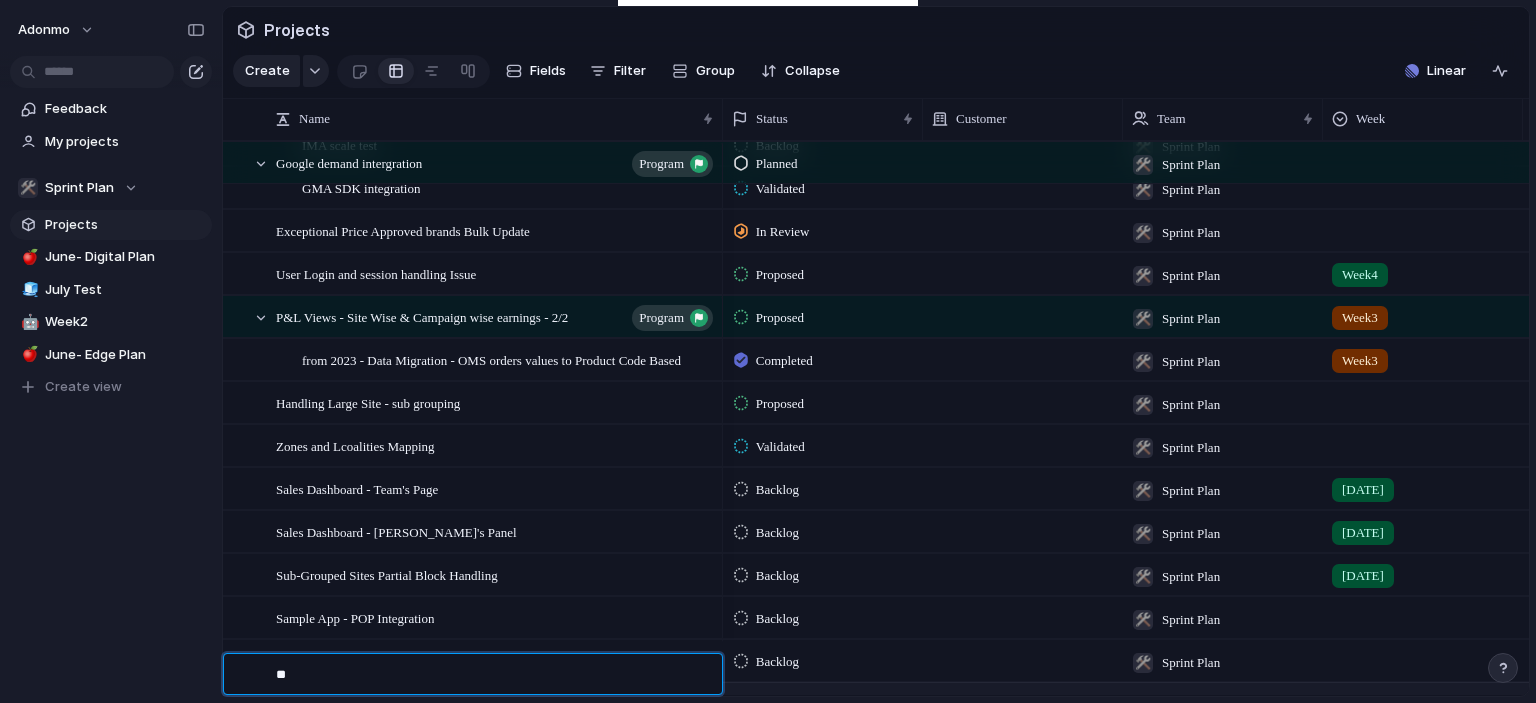 type on "*" 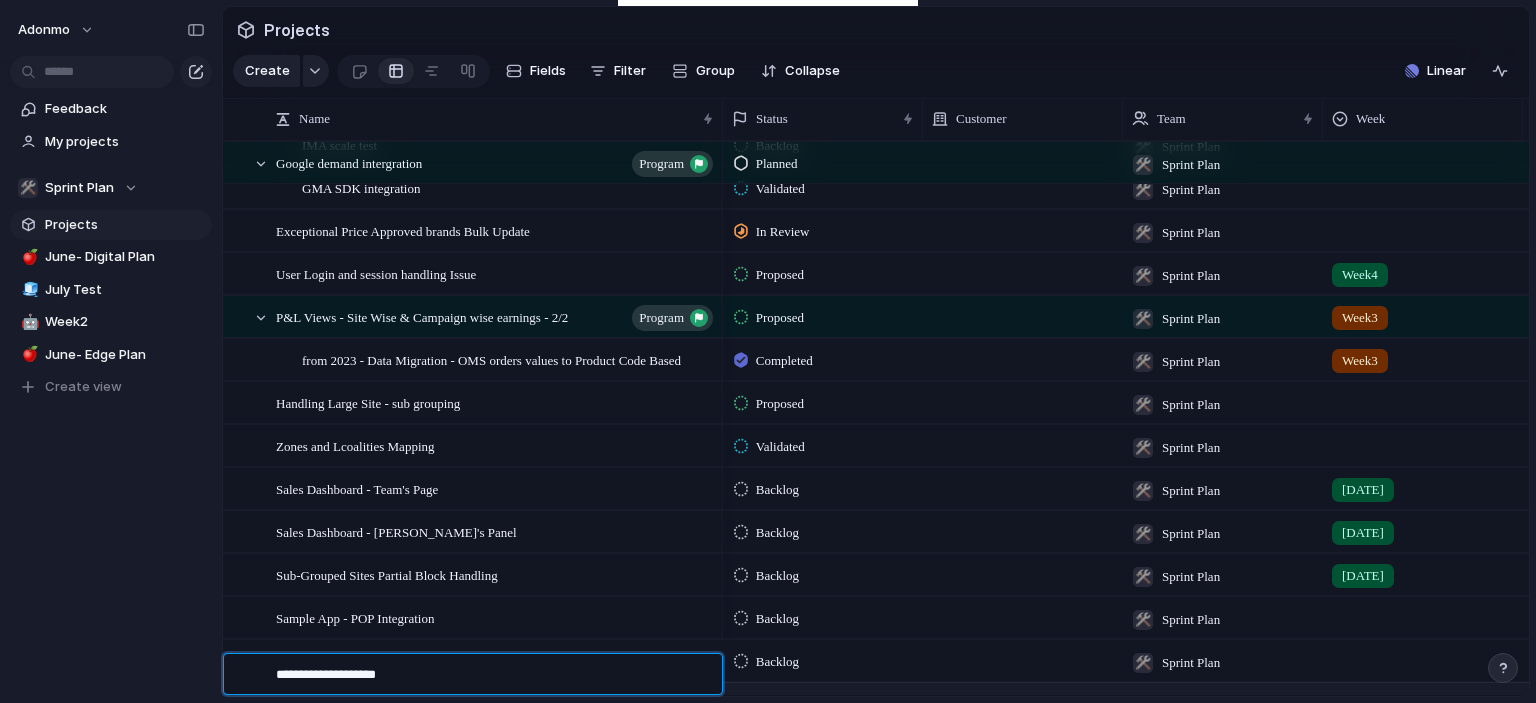 type on "**********" 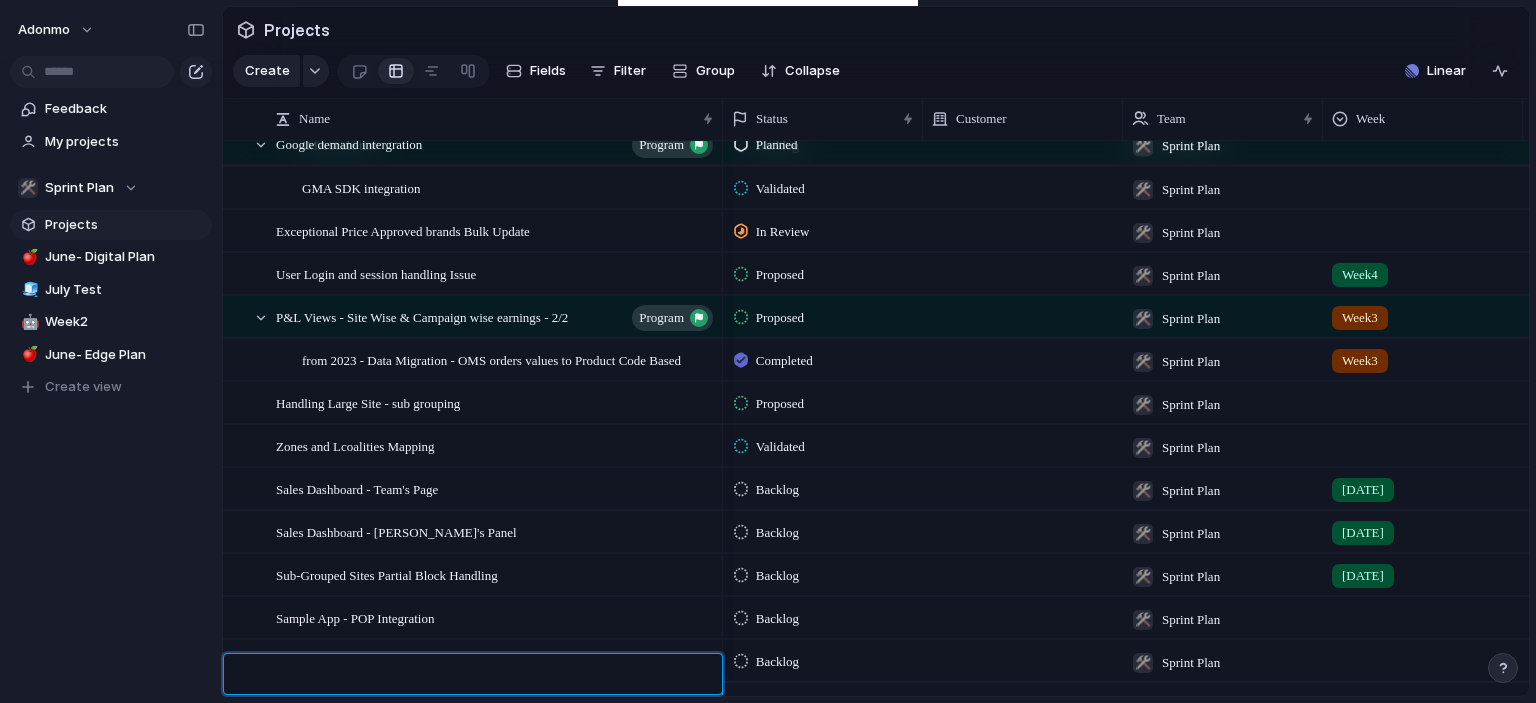 scroll, scrollTop: 5824, scrollLeft: 0, axis: vertical 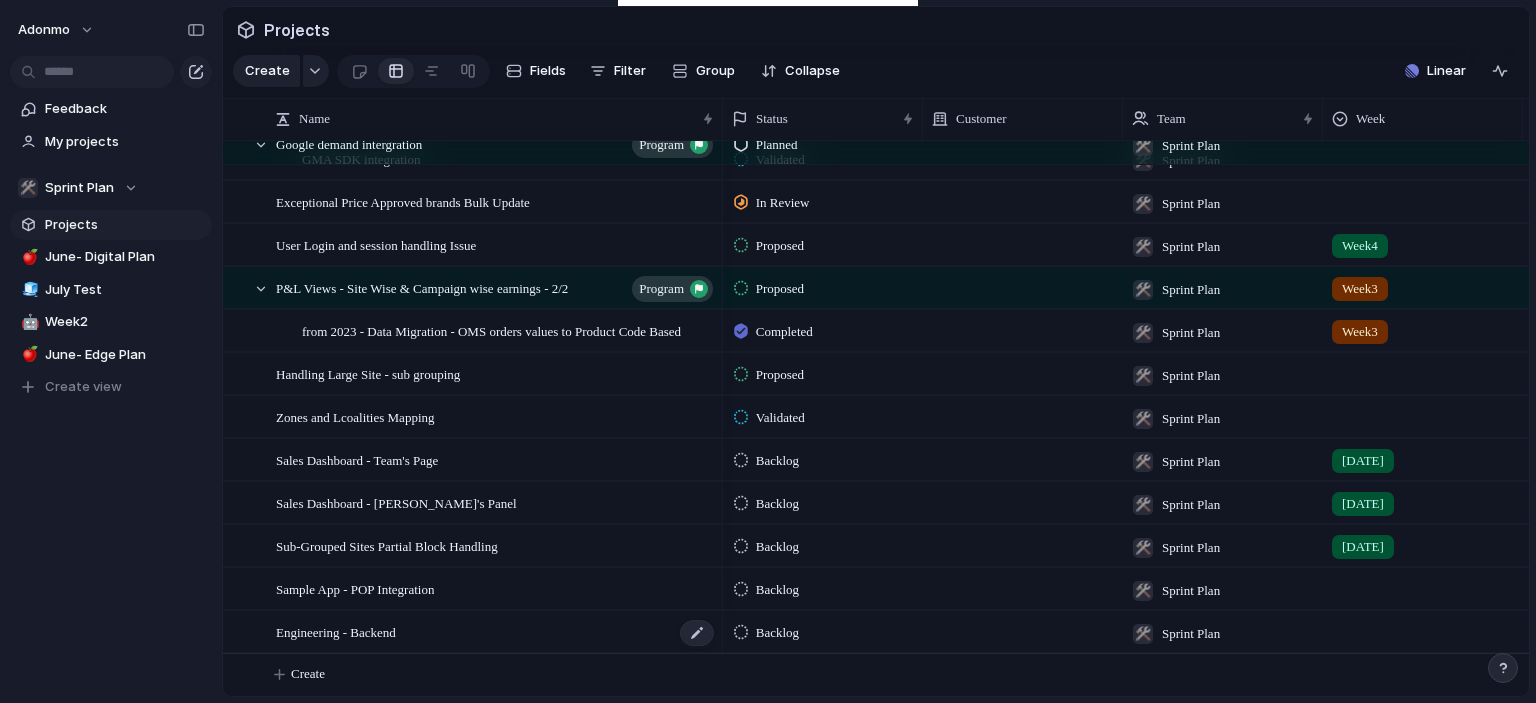 click on "Engineering - Backend" at bounding box center (496, 632) 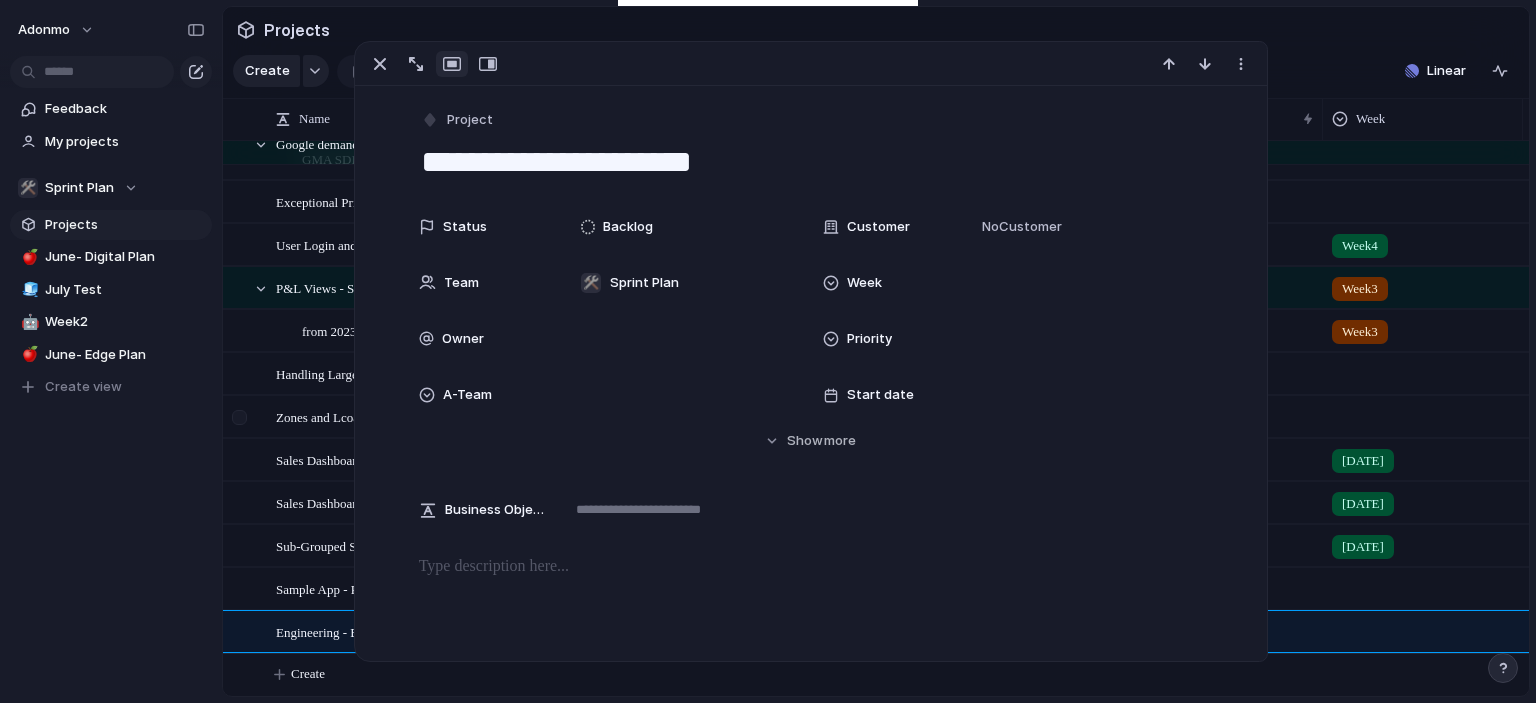 click at bounding box center (242, 424) 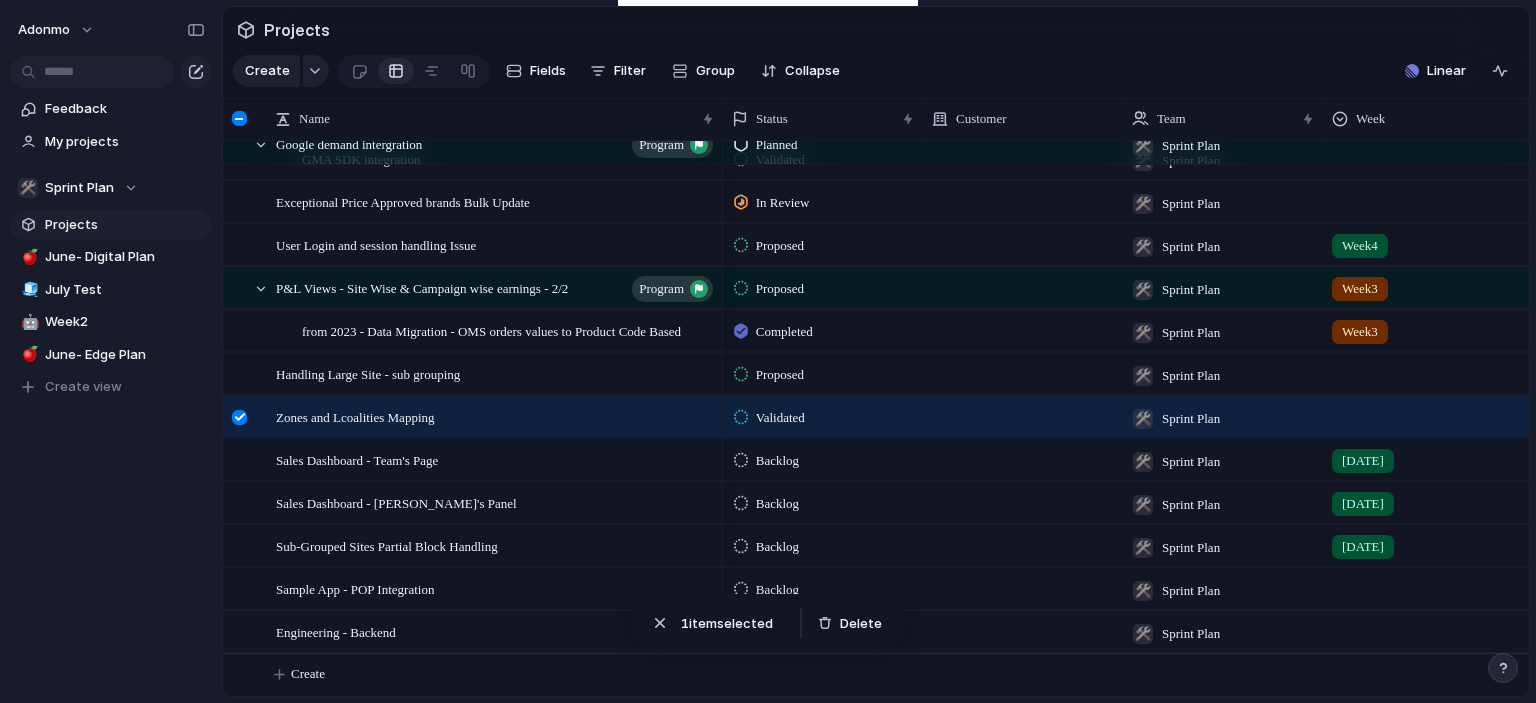 click on "Engineering - Backend" at bounding box center (496, 632) 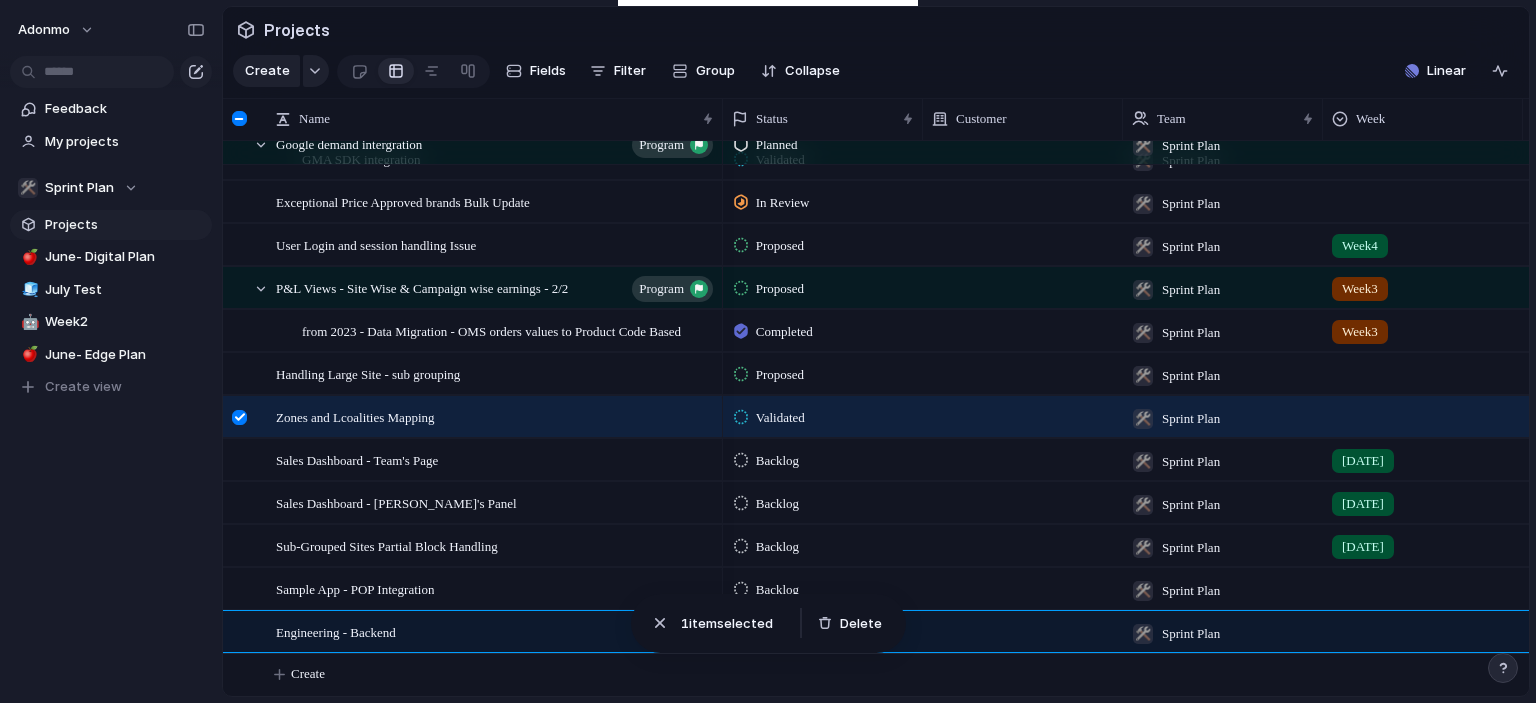 click on "Adonmo Feedback My projects 🛠️ Sprint Plan Projects 🍎 June- Digital Plan 🧊 July Test 🤖 Week2 🍎 June- Edge Plan
To pick up a draggable item, press the space bar.
While dragging, use the arrow keys to move the item.
Press space again to drop the item in its new position, or press escape to cancel.
Create view" at bounding box center (111, 351) 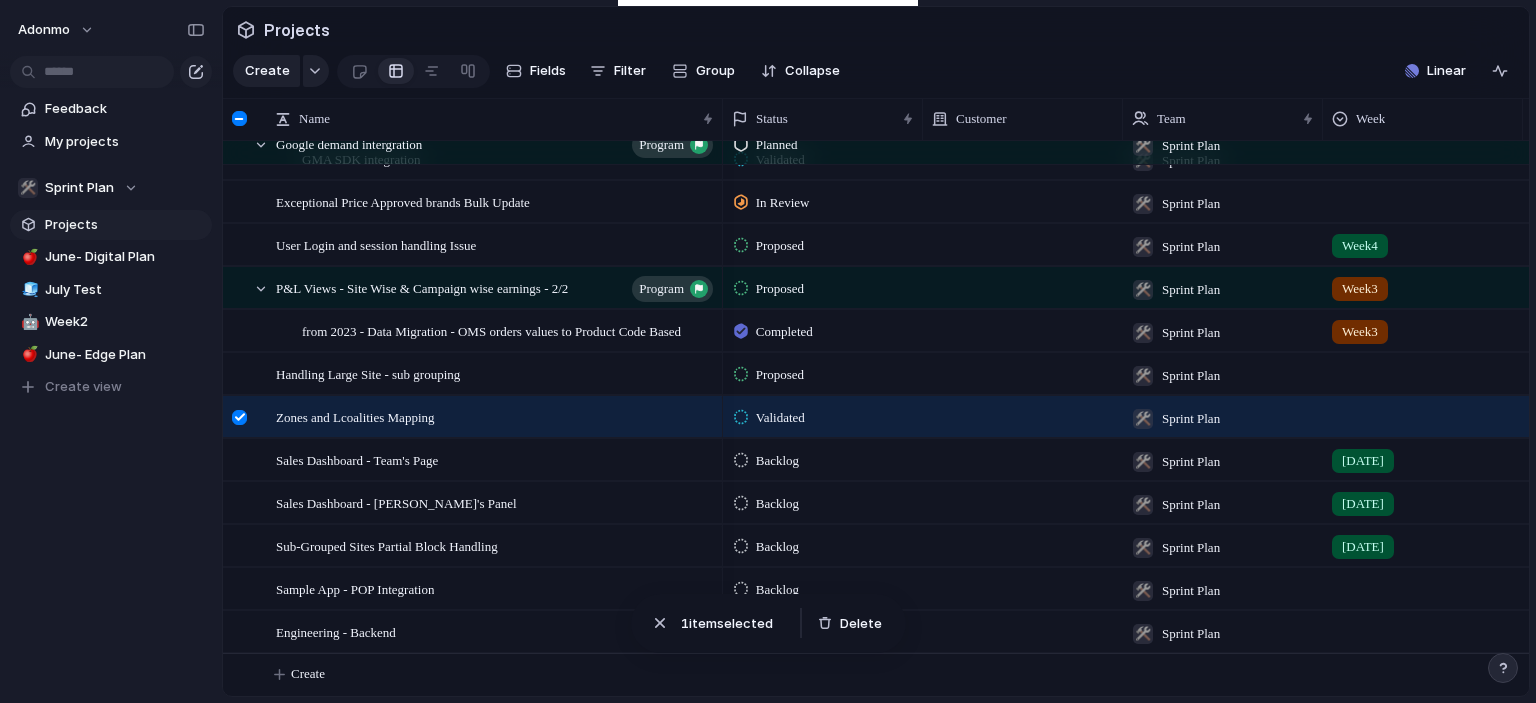 click on "Engineering - Backend" at bounding box center (496, 632) 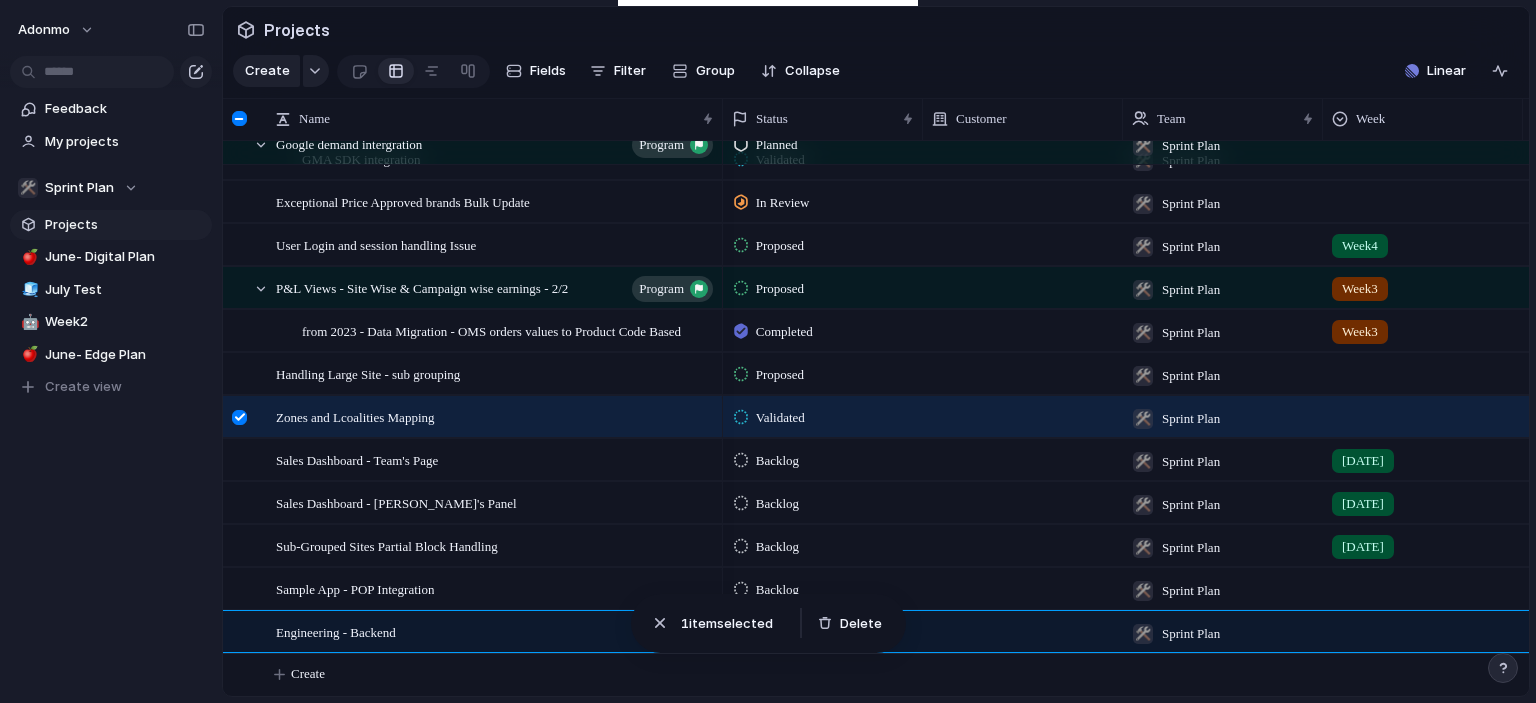 click on "Adonmo Feedback My projects 🛠️ Sprint Plan Projects 🍎 June- Digital Plan 🧊 July Test 🤖 Week2 🍎 June- Edge Plan
To pick up a draggable item, press the space bar.
While dragging, use the arrow keys to move the item.
Press space again to drop the item in its new position, or press escape to cancel.
Create view" at bounding box center (111, 351) 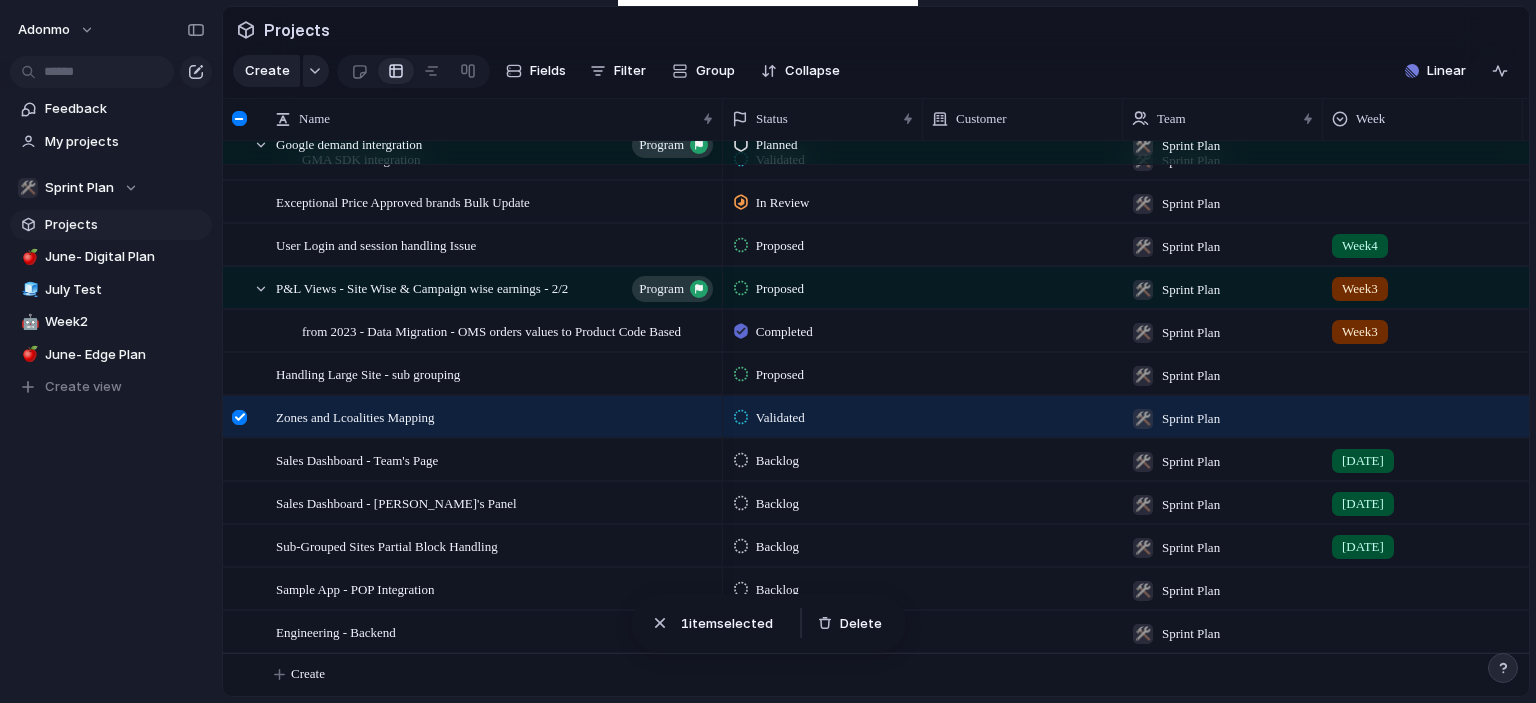 click on "Engineering - Backend" at bounding box center [496, 632] 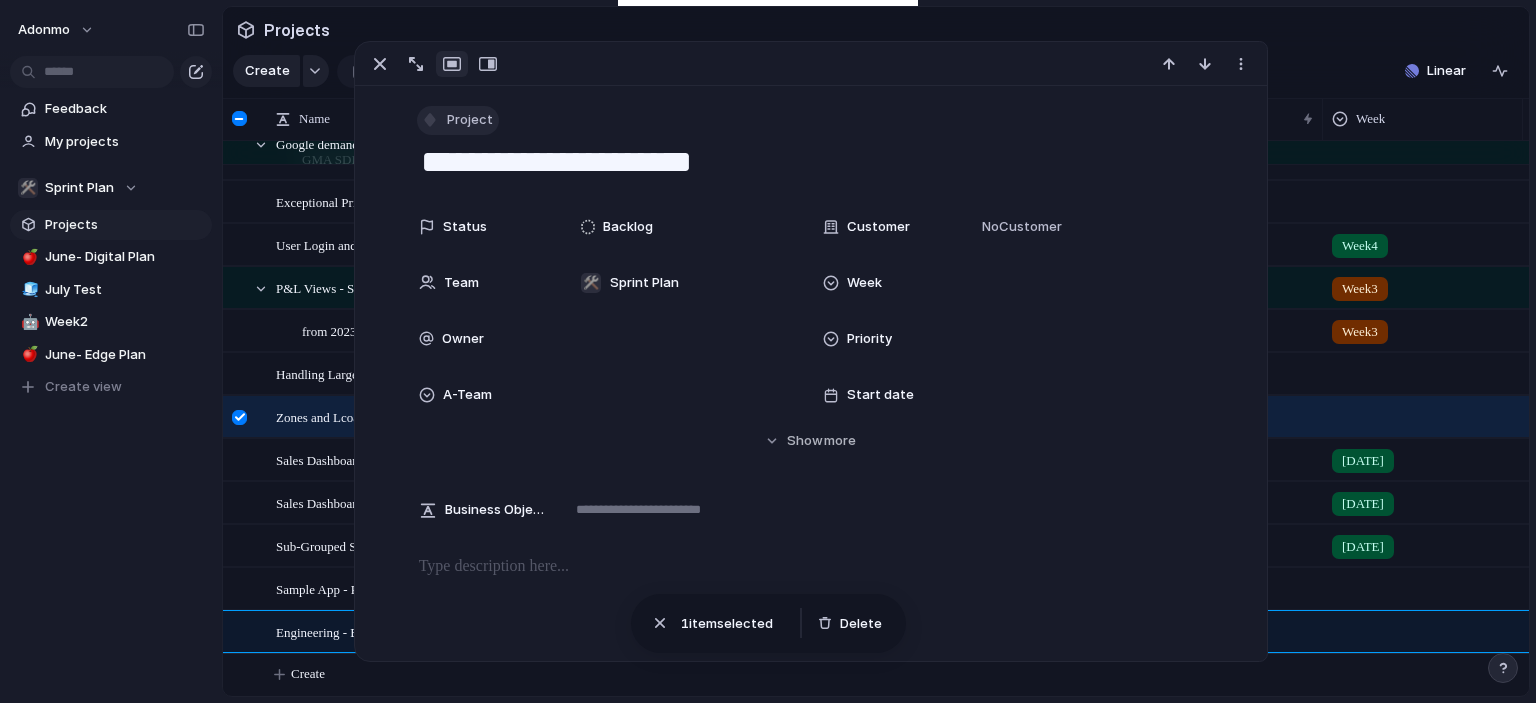click on "Project" at bounding box center [470, 120] 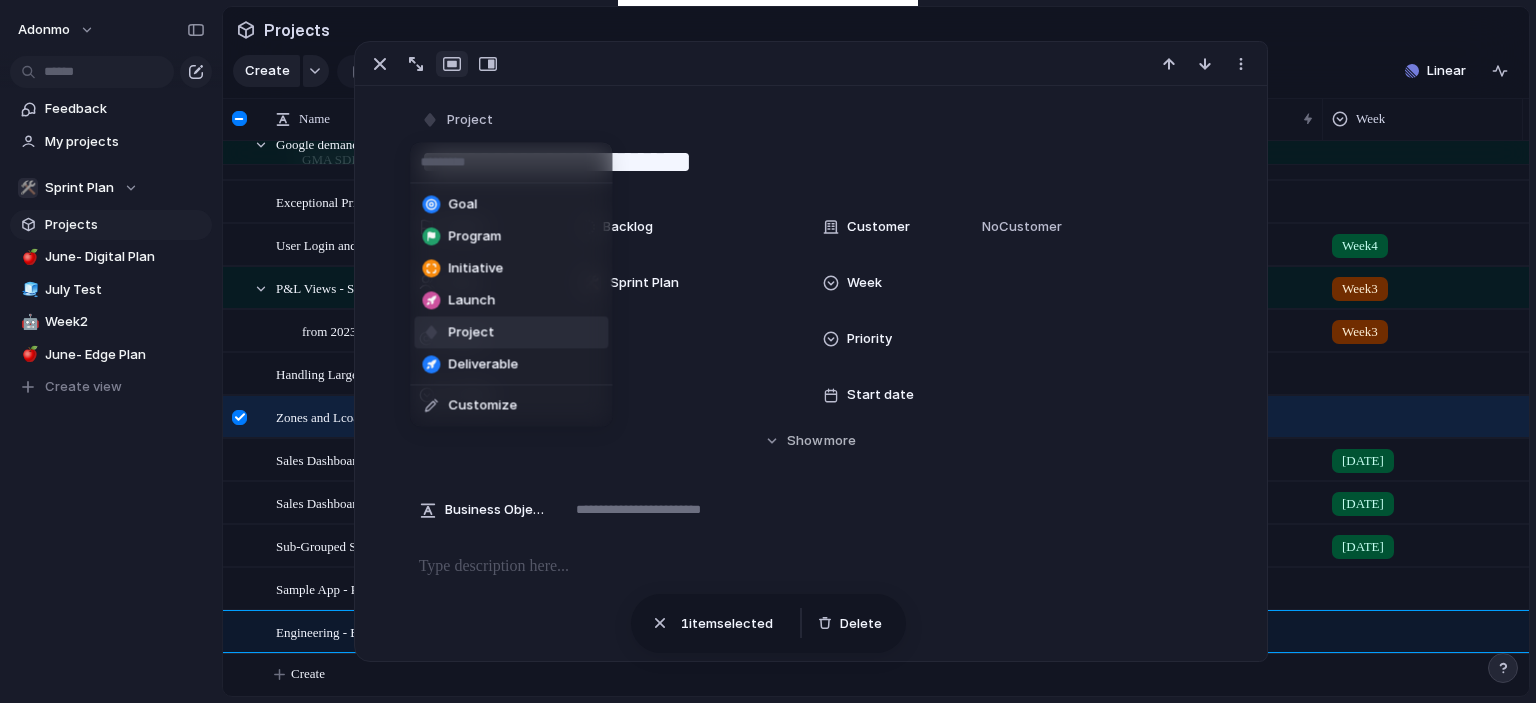click on "Program" at bounding box center (511, 236) 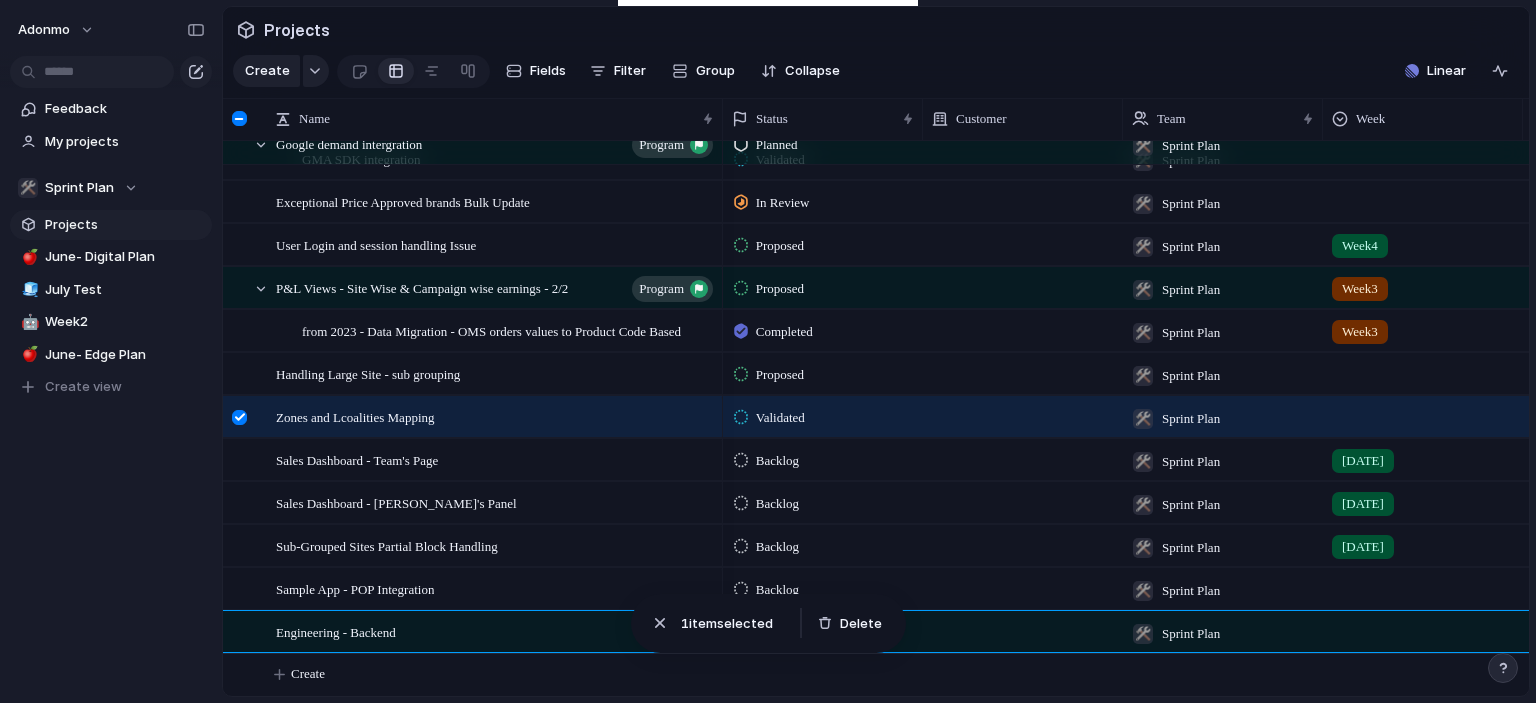 click on "Adonmo Feedback My projects 🛠️ Sprint Plan Projects 🍎 June- Digital Plan 🧊 July Test 🤖 Week2 🍎 June- Edge Plan
To pick up a draggable item, press the space bar.
While dragging, use the arrow keys to move the item.
Press space again to drop the item in its new position, or press escape to cancel.
Create view" at bounding box center [111, 351] 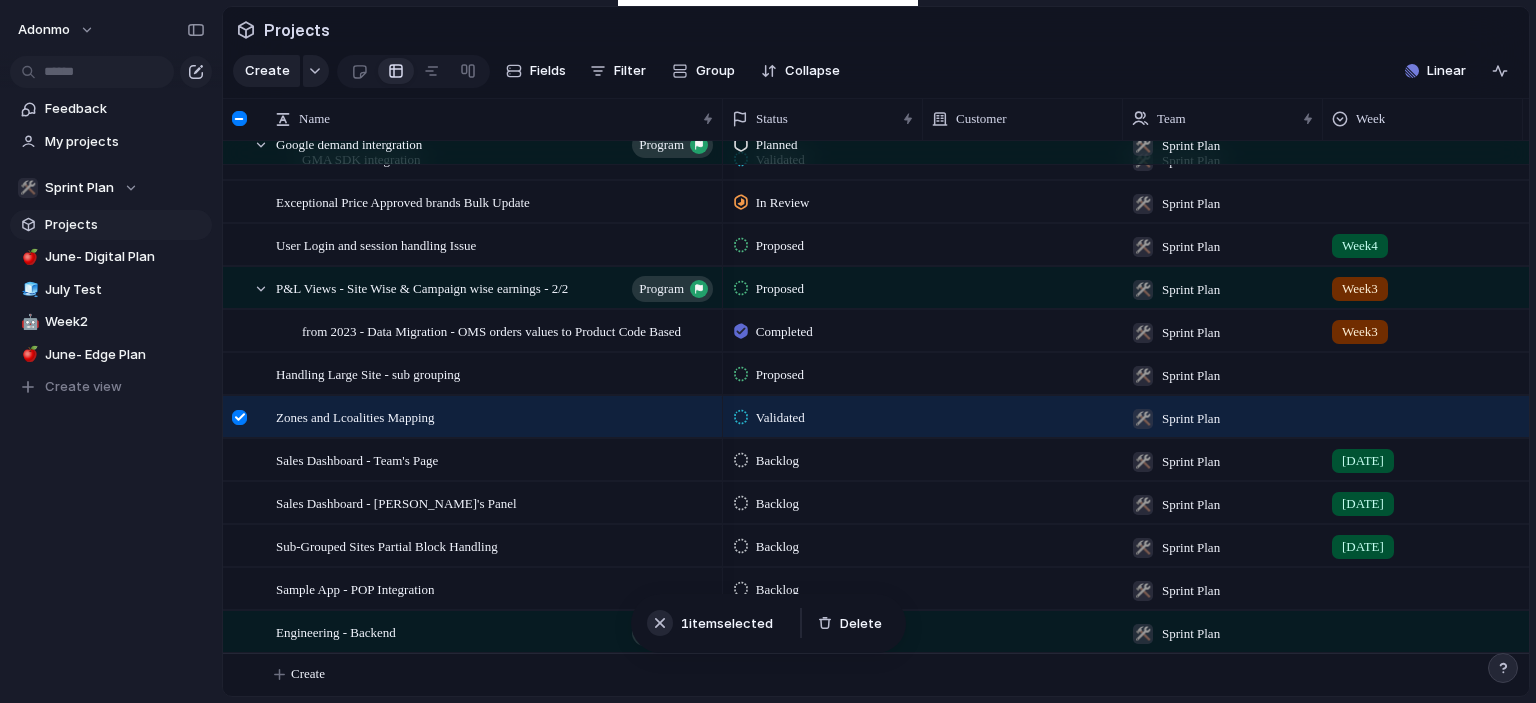 click at bounding box center [660, 623] 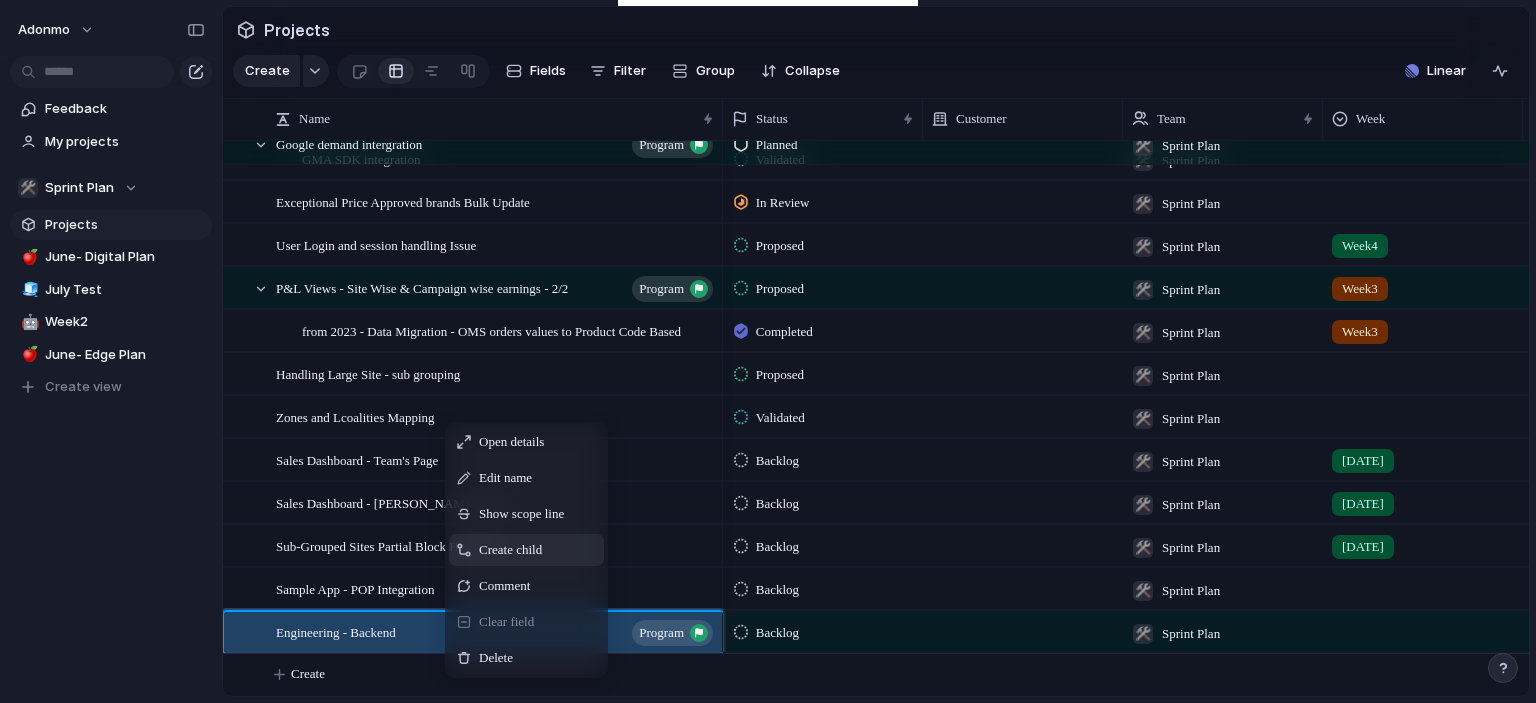 click on "Create child" at bounding box center (510, 550) 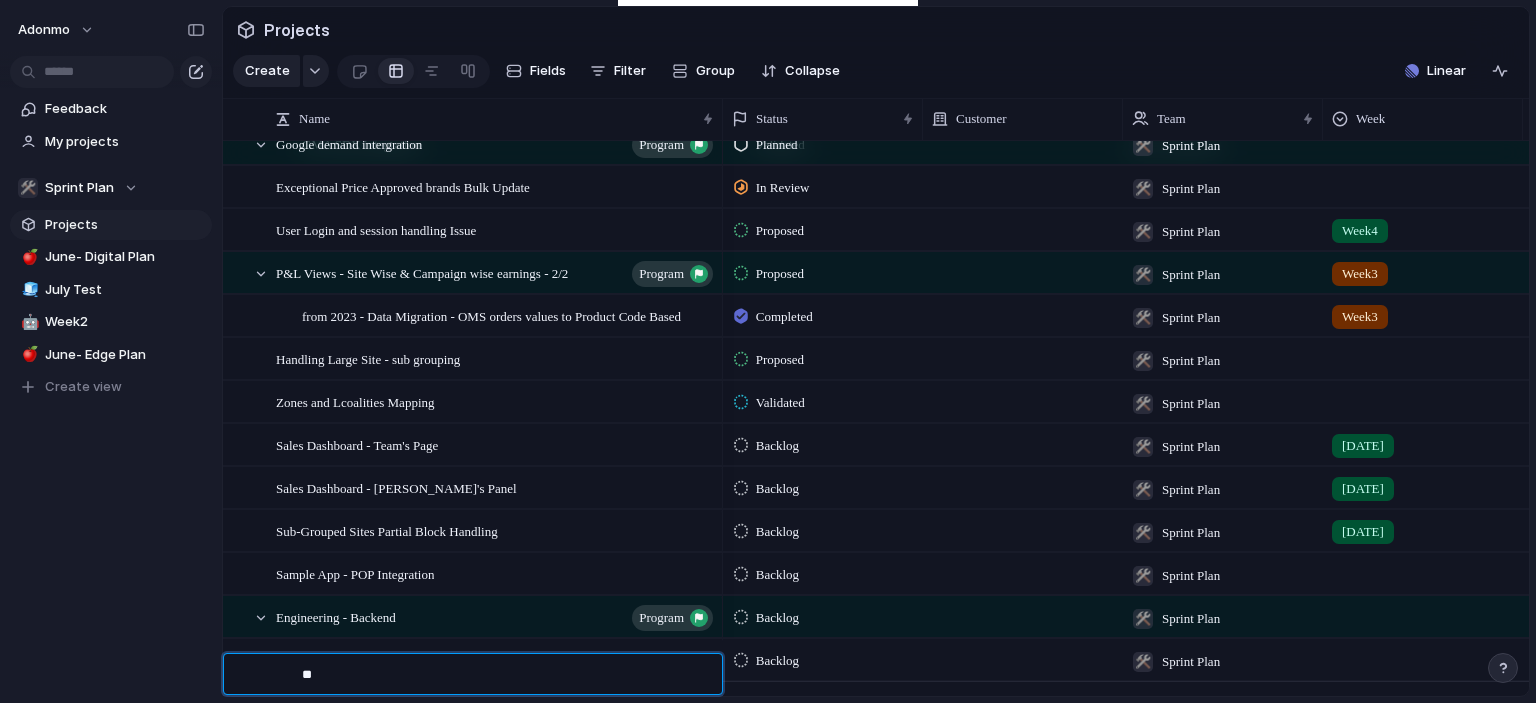 type on "*" 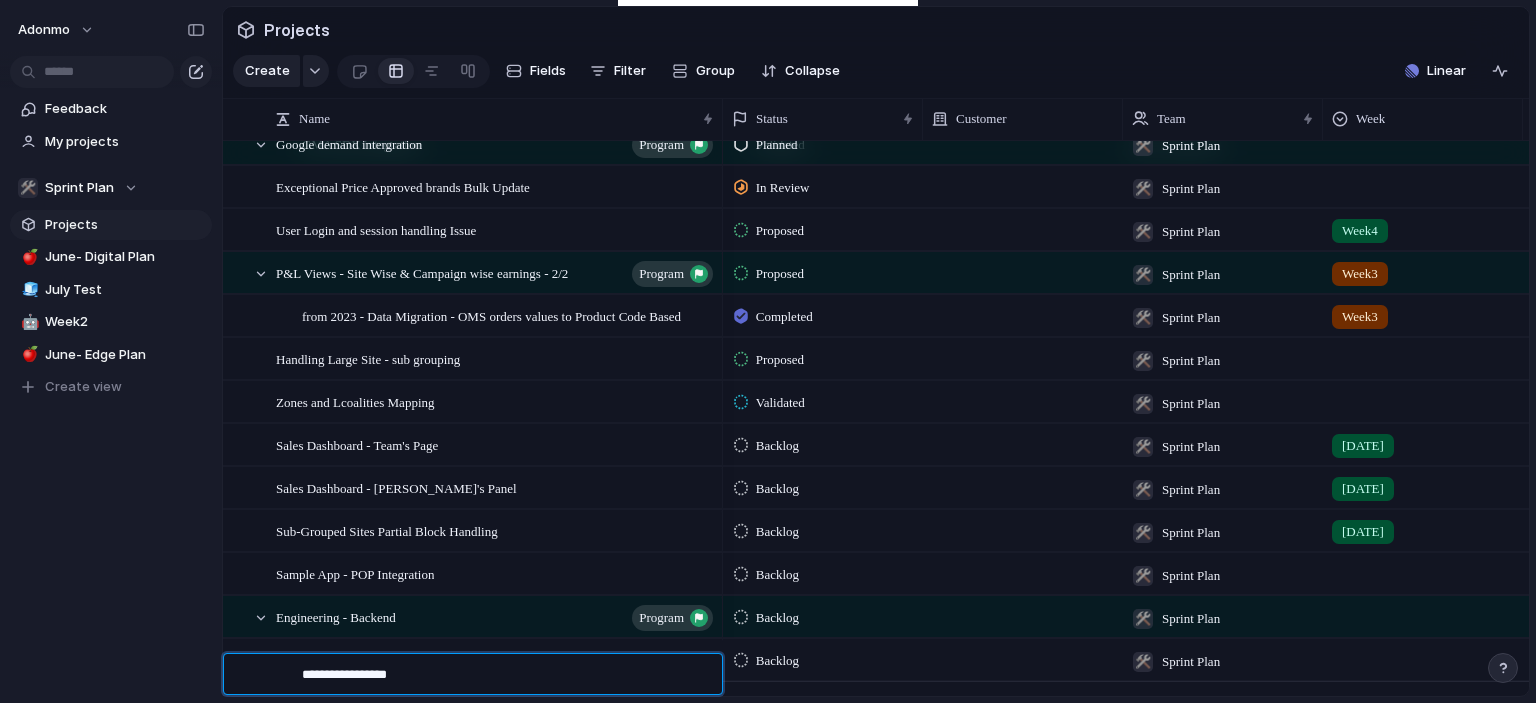 type on "**********" 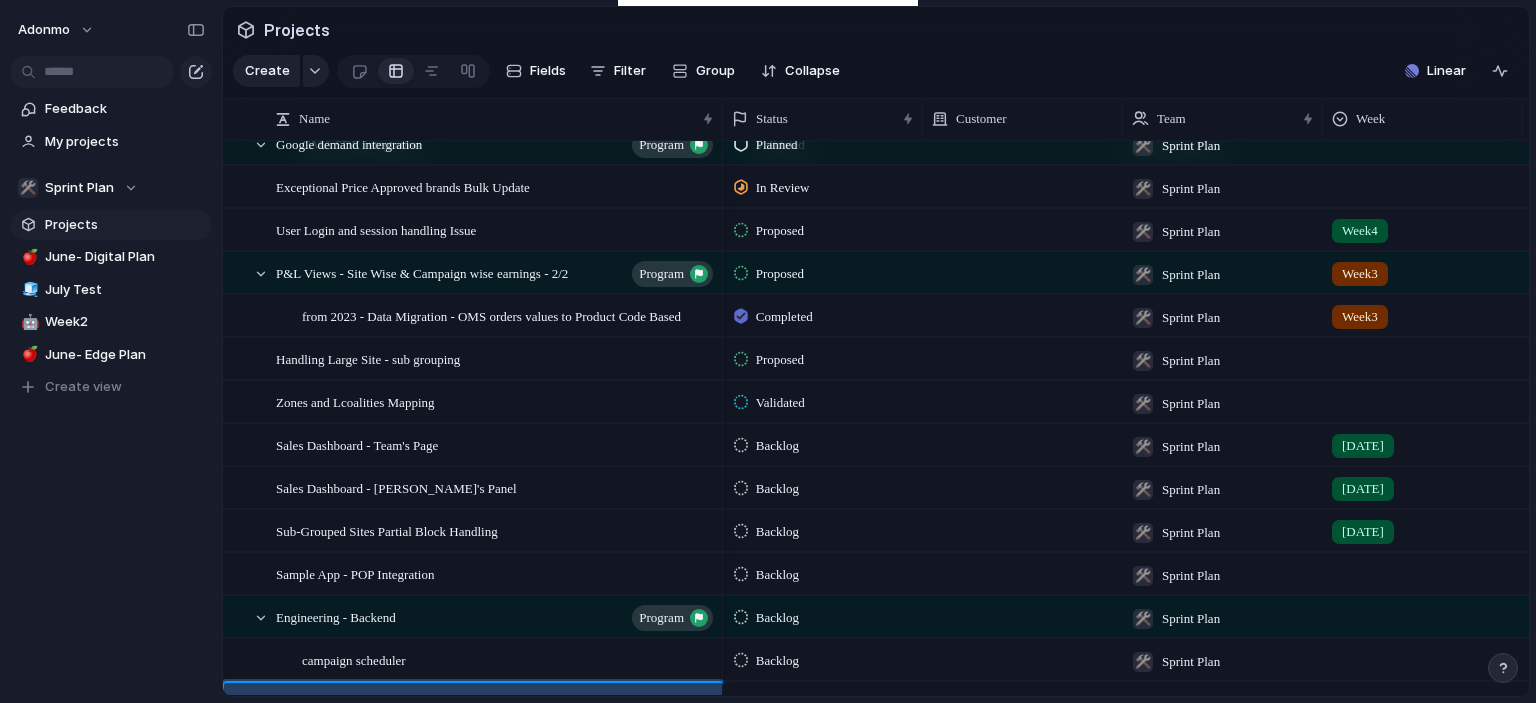 scroll, scrollTop: 5867, scrollLeft: 0, axis: vertical 